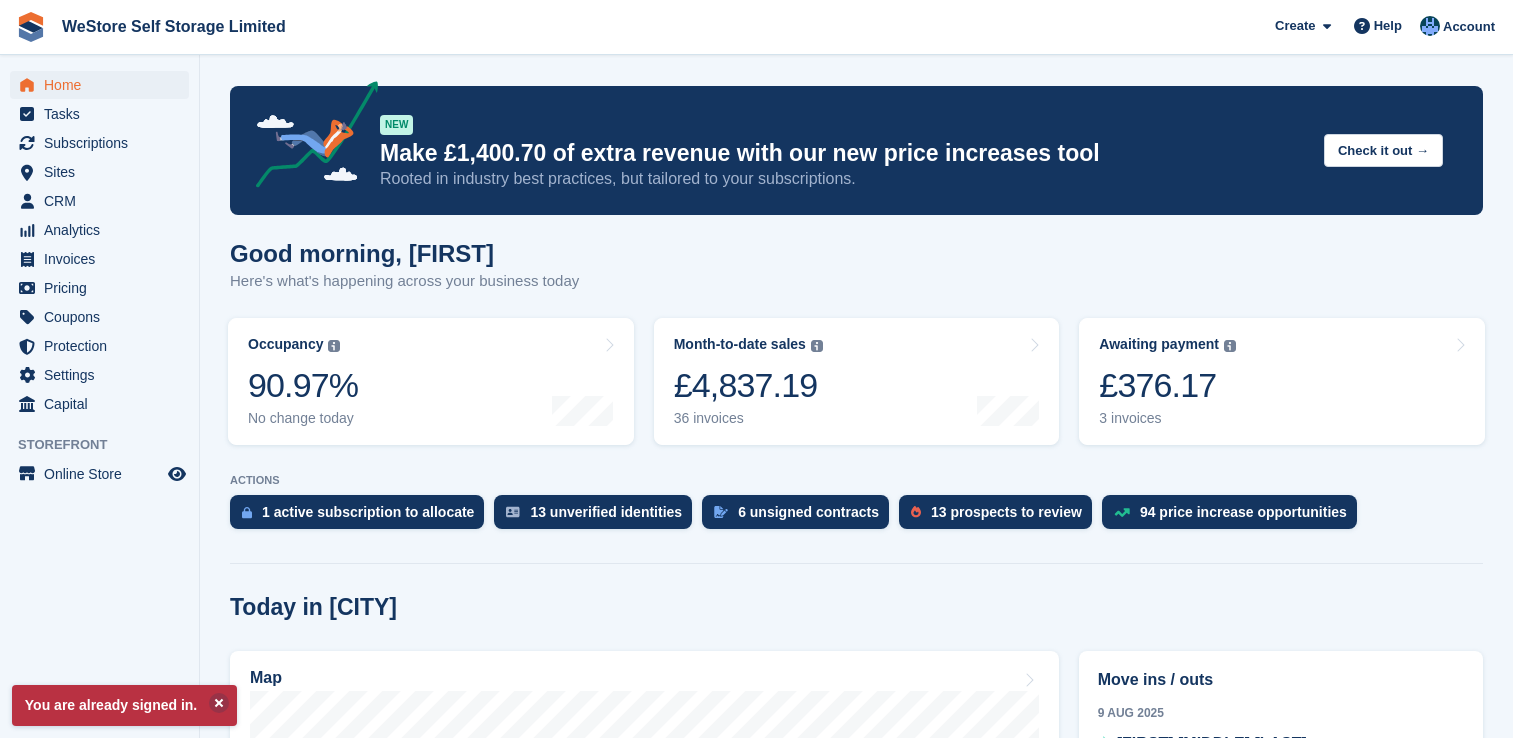 scroll, scrollTop: 0, scrollLeft: 0, axis: both 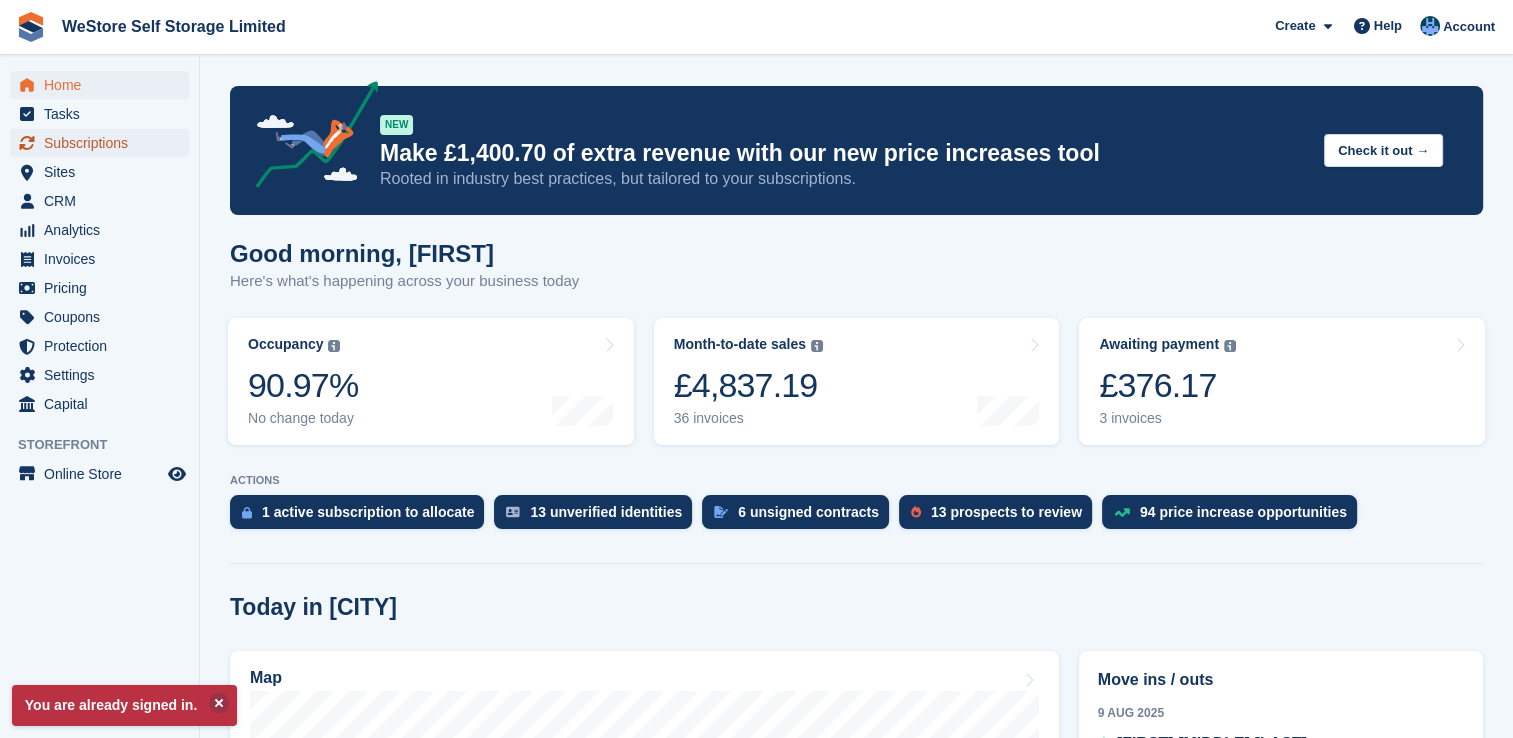 click on "Subscriptions" at bounding box center (104, 143) 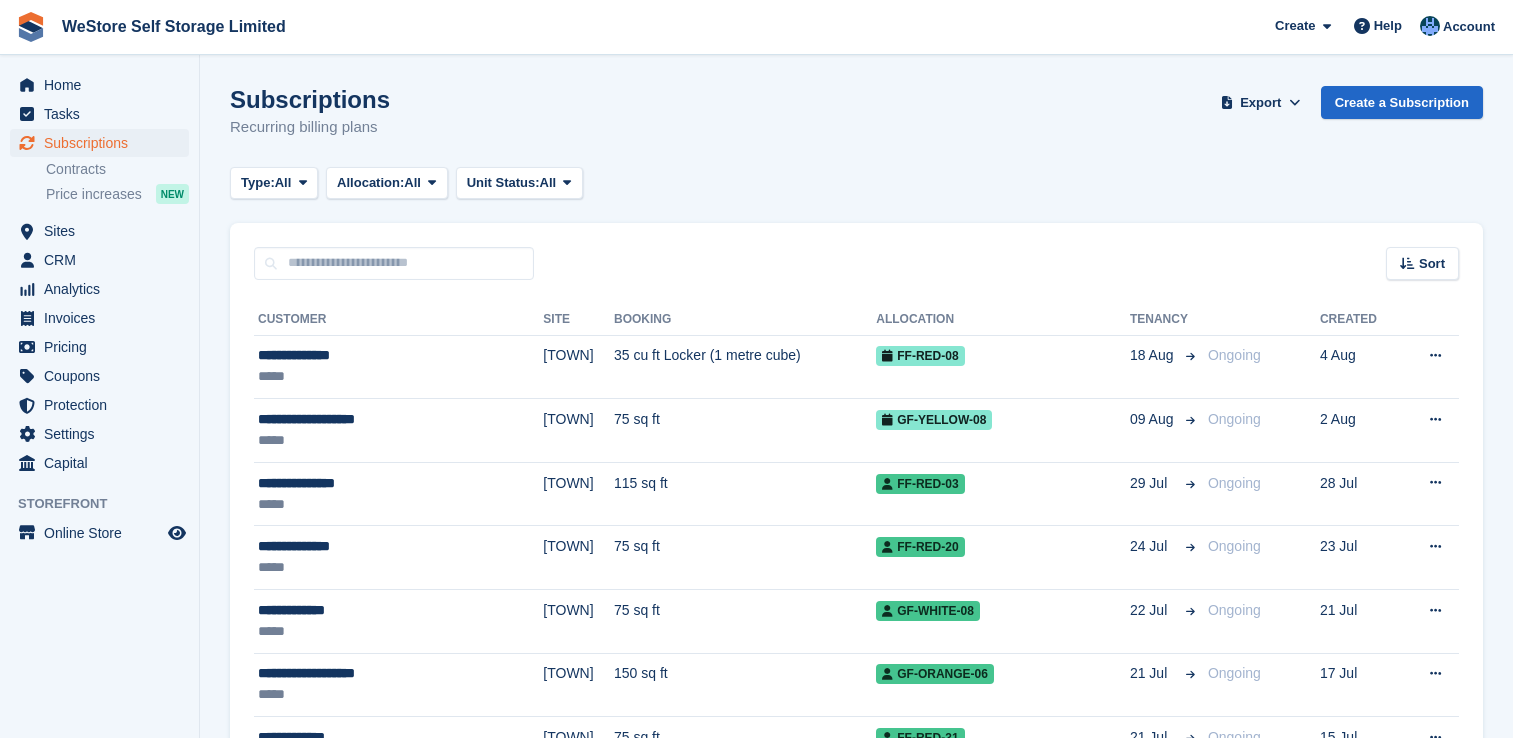 scroll, scrollTop: 0, scrollLeft: 0, axis: both 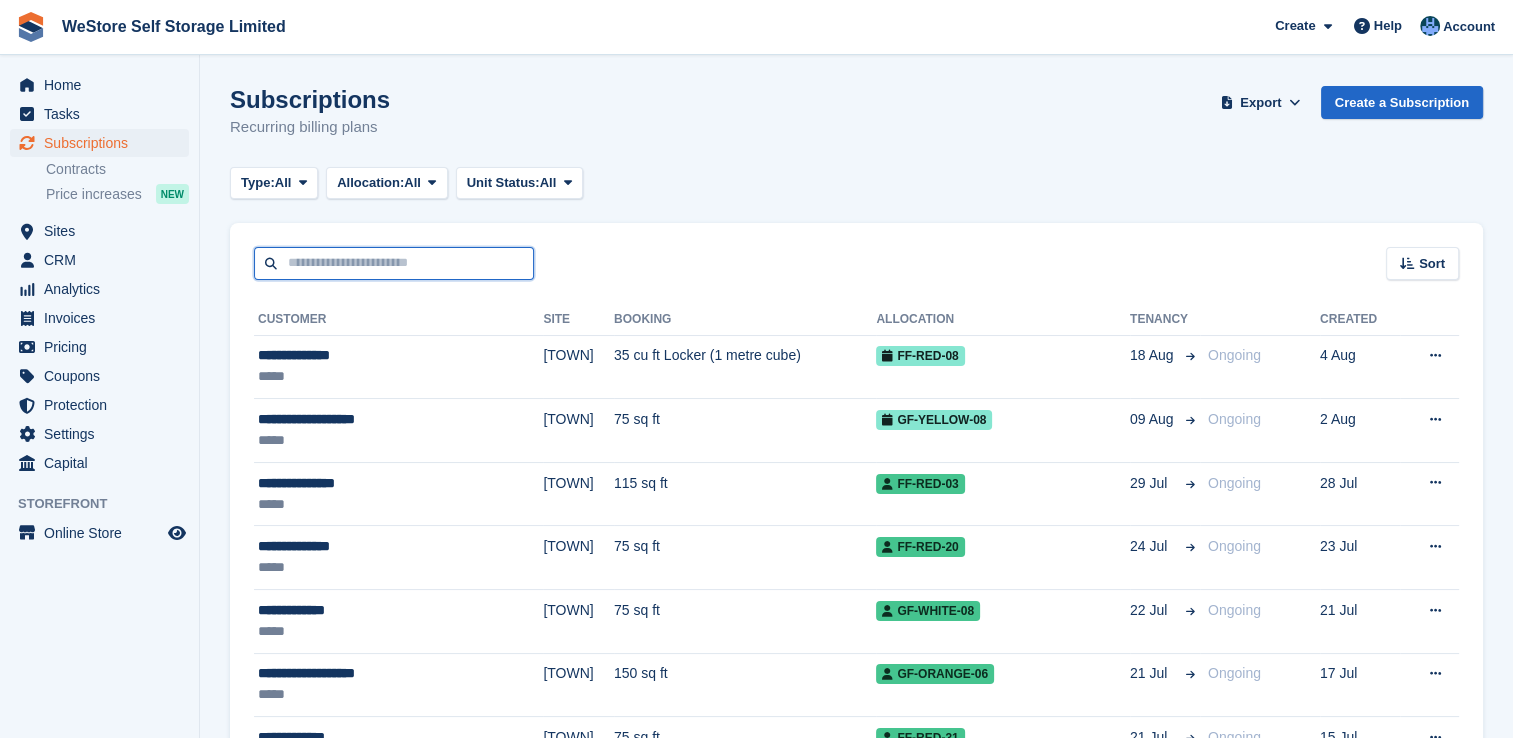 click at bounding box center (394, 263) 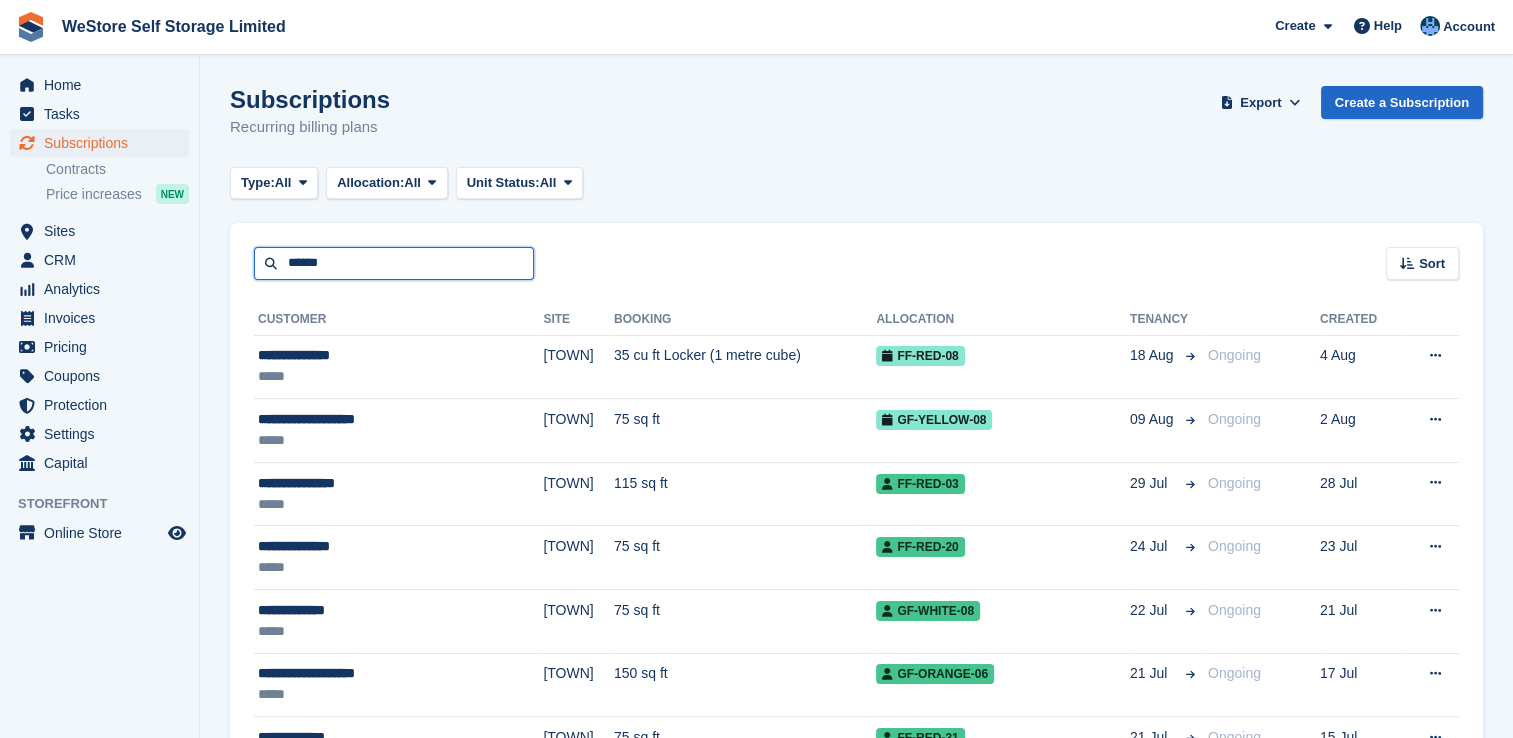 type on "******" 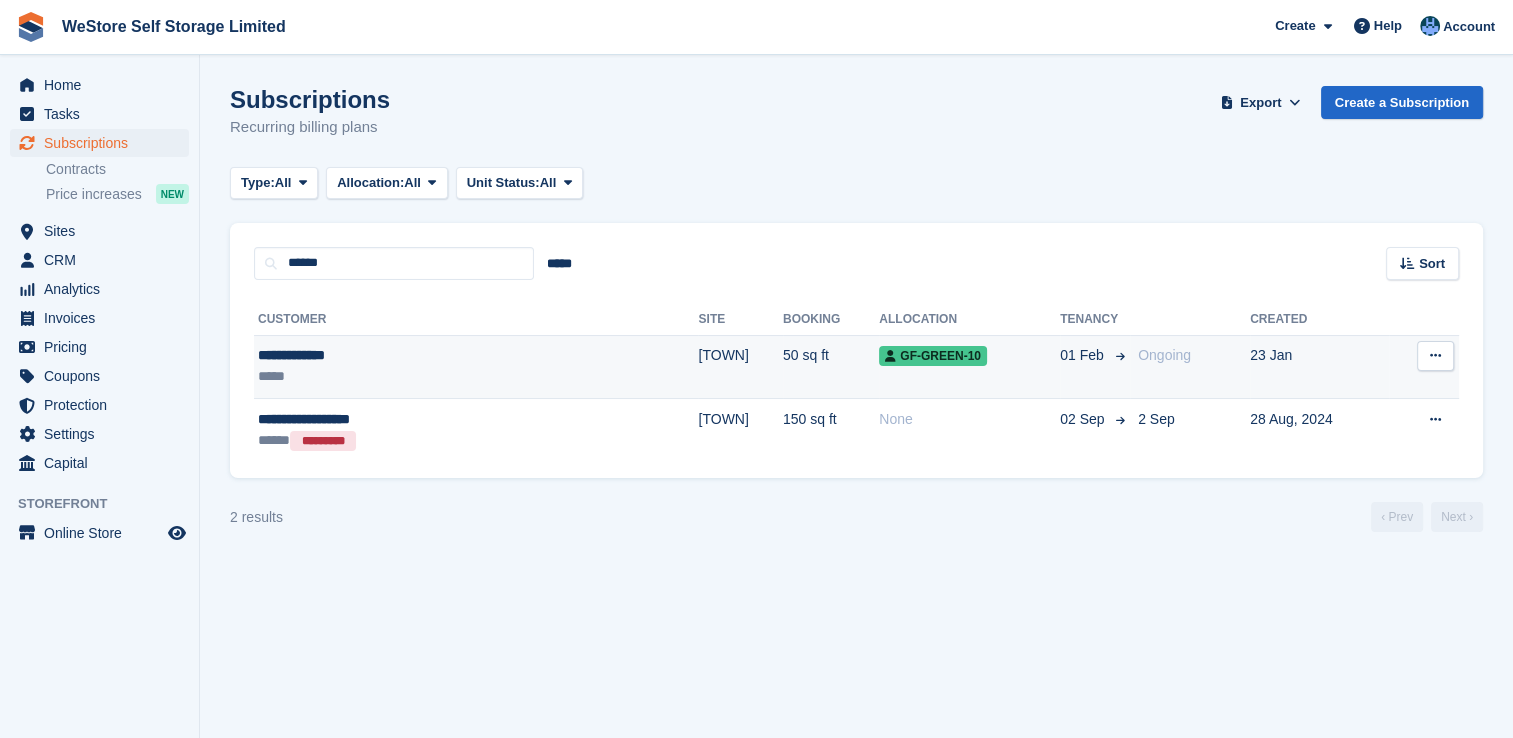 click on "**********" at bounding box center [388, 355] 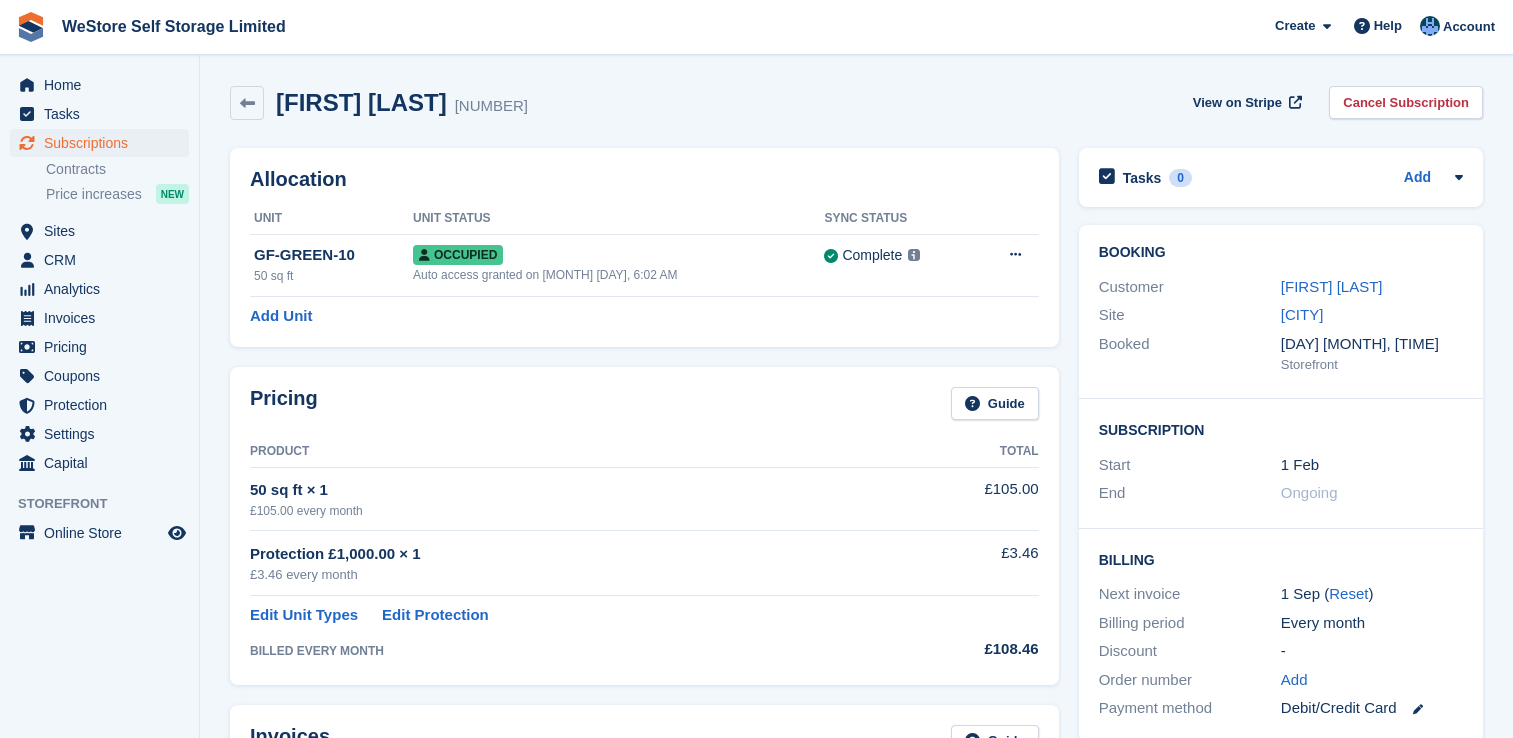 scroll, scrollTop: 0, scrollLeft: 0, axis: both 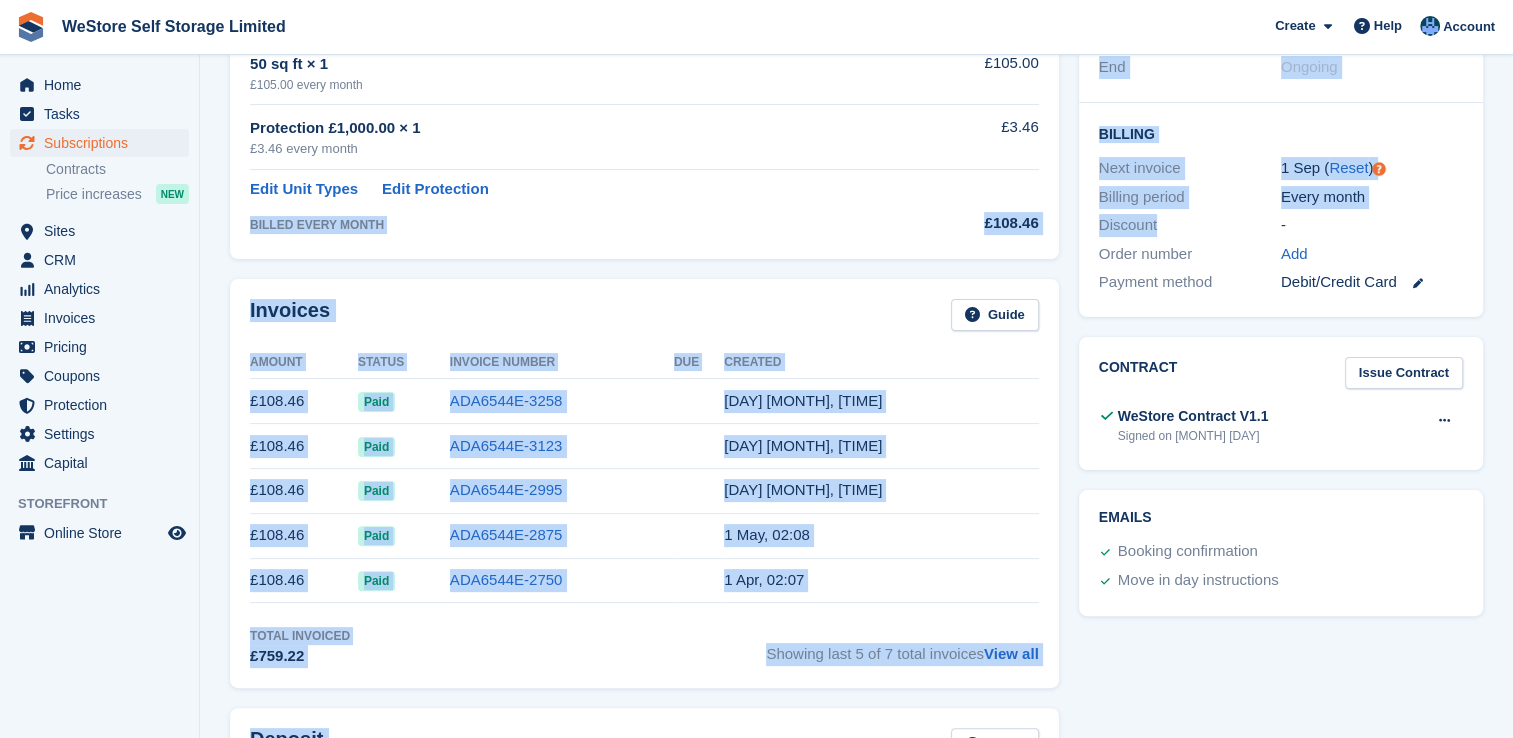 drag, startPoint x: 939, startPoint y: 197, endPoint x: 1201, endPoint y: 238, distance: 265.1886 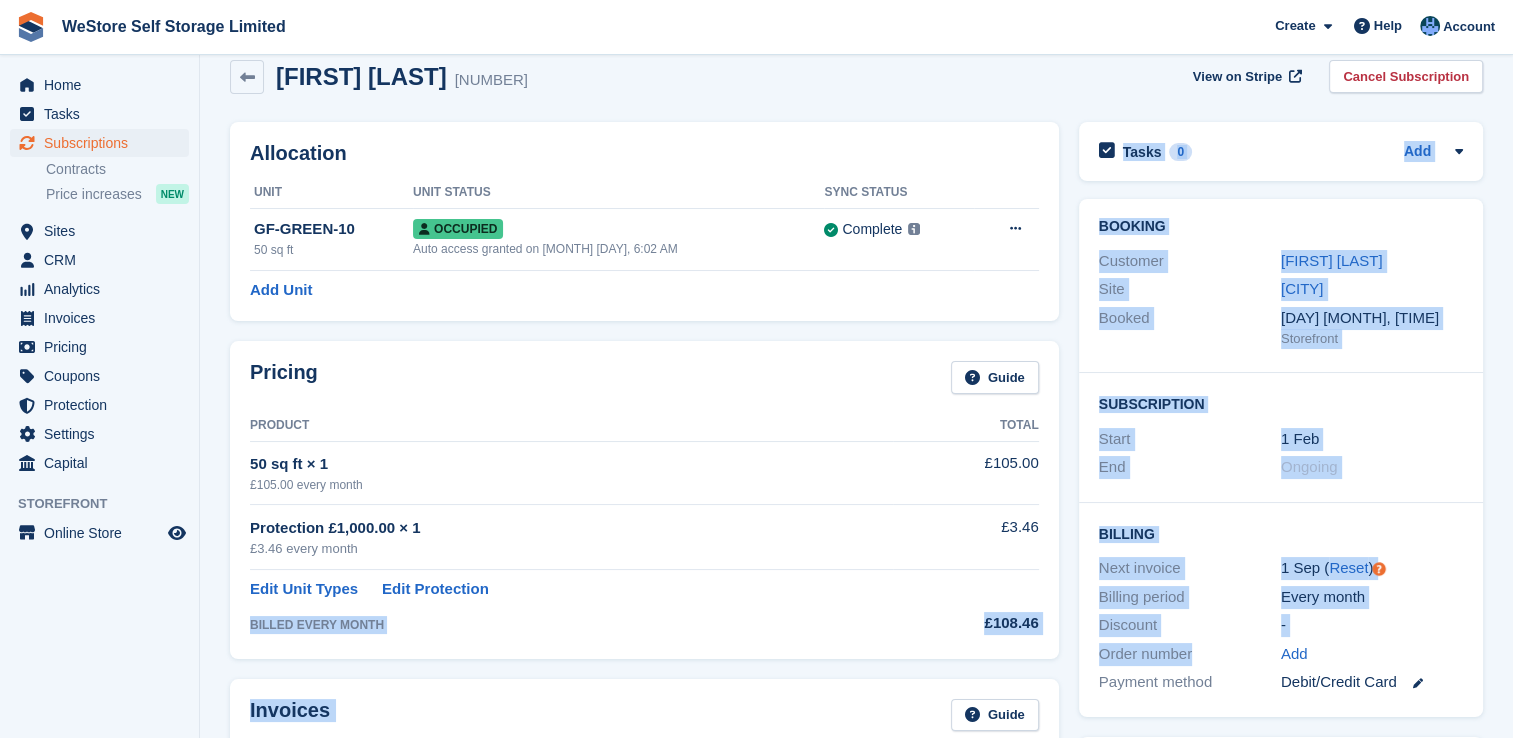scroll, scrollTop: 0, scrollLeft: 0, axis: both 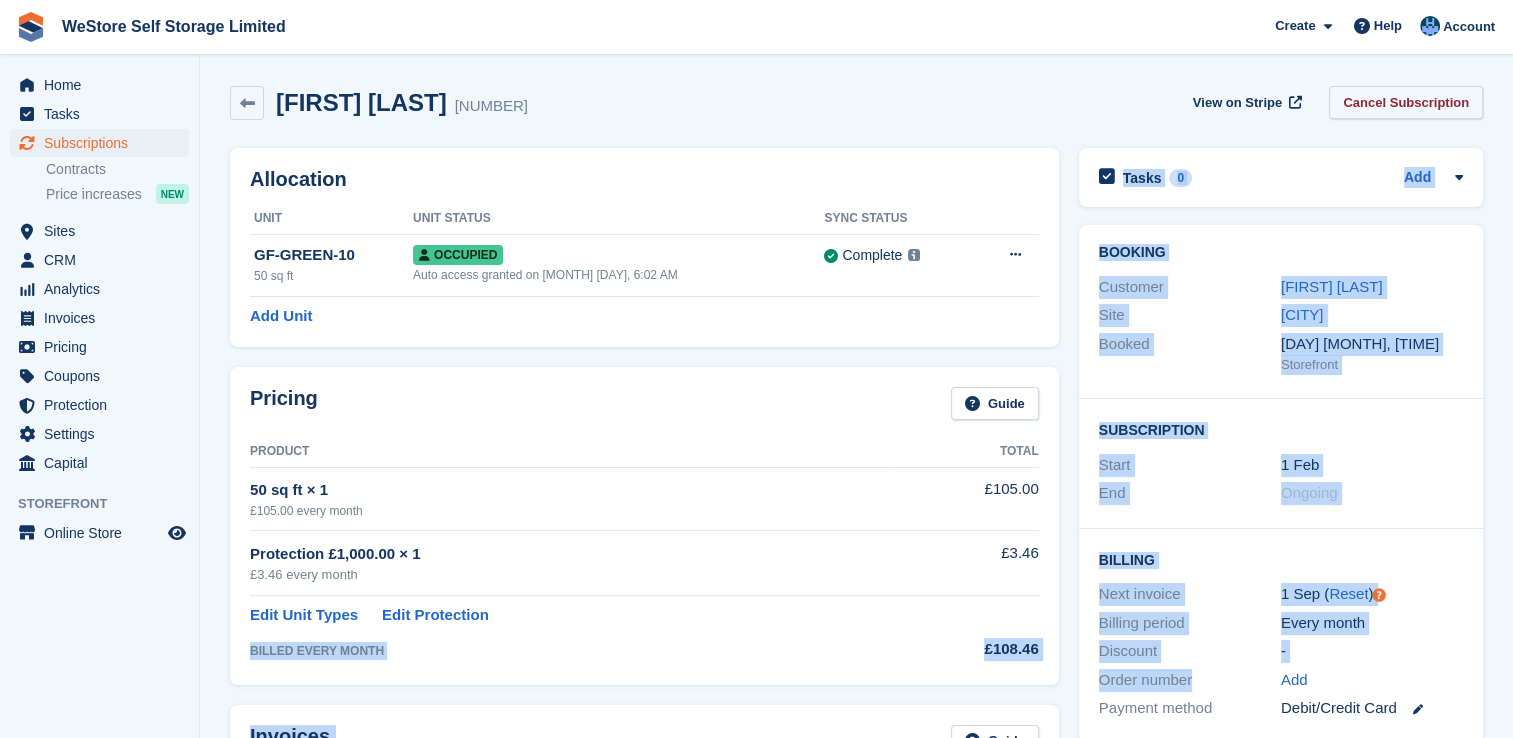 click on "Cancel Subscription" at bounding box center [1406, 102] 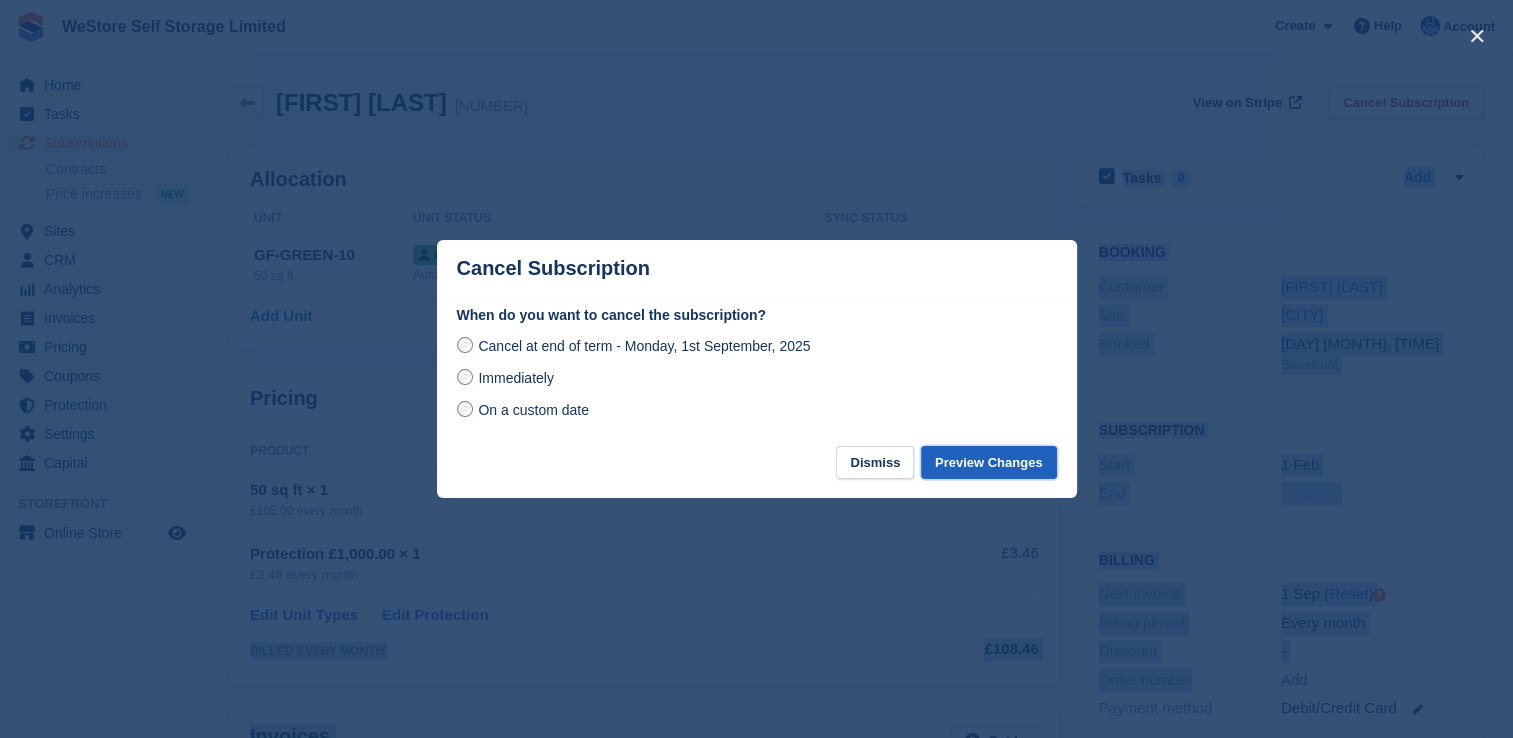 click on "Preview Changes" at bounding box center [989, 462] 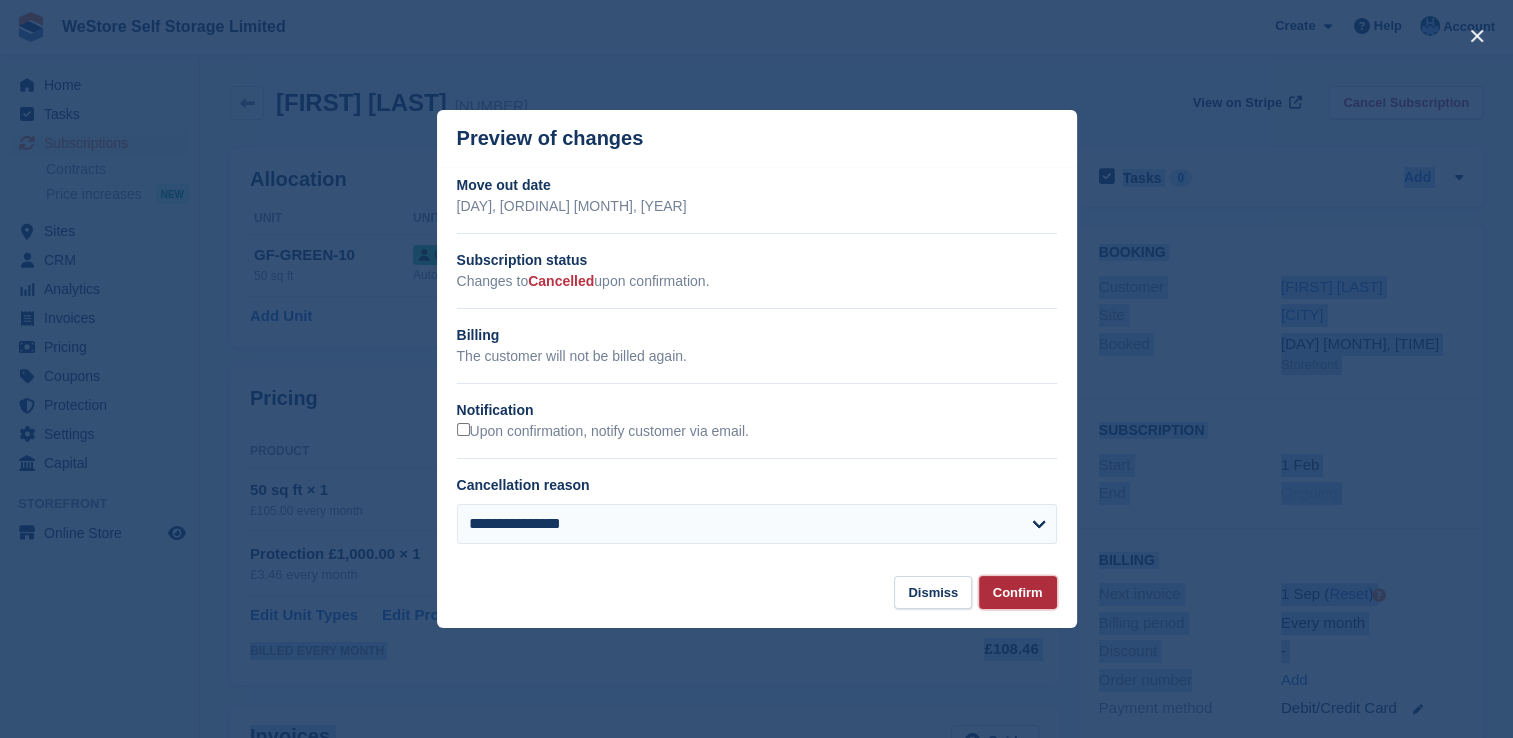 click on "Confirm" at bounding box center [1018, 592] 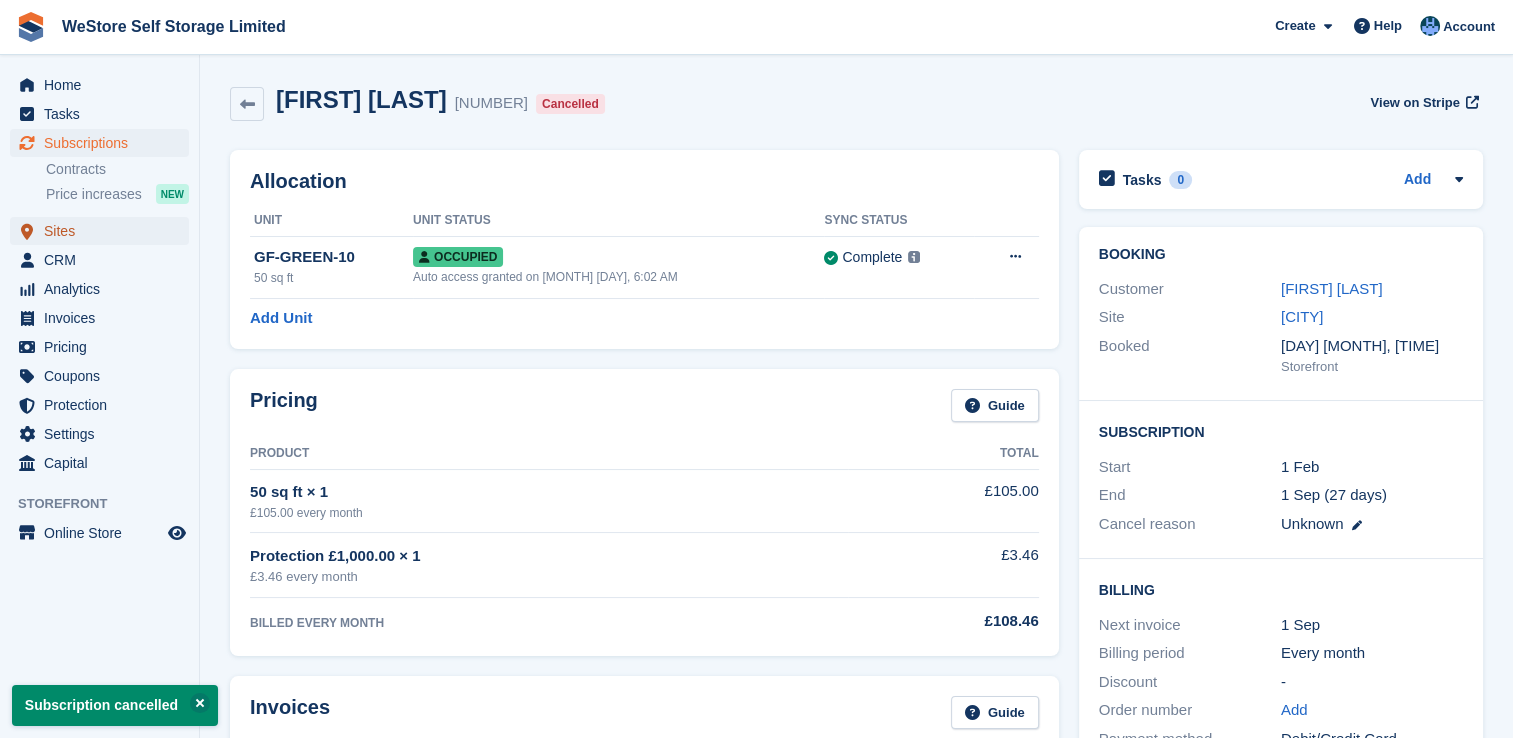 click on "Sites" at bounding box center (104, 231) 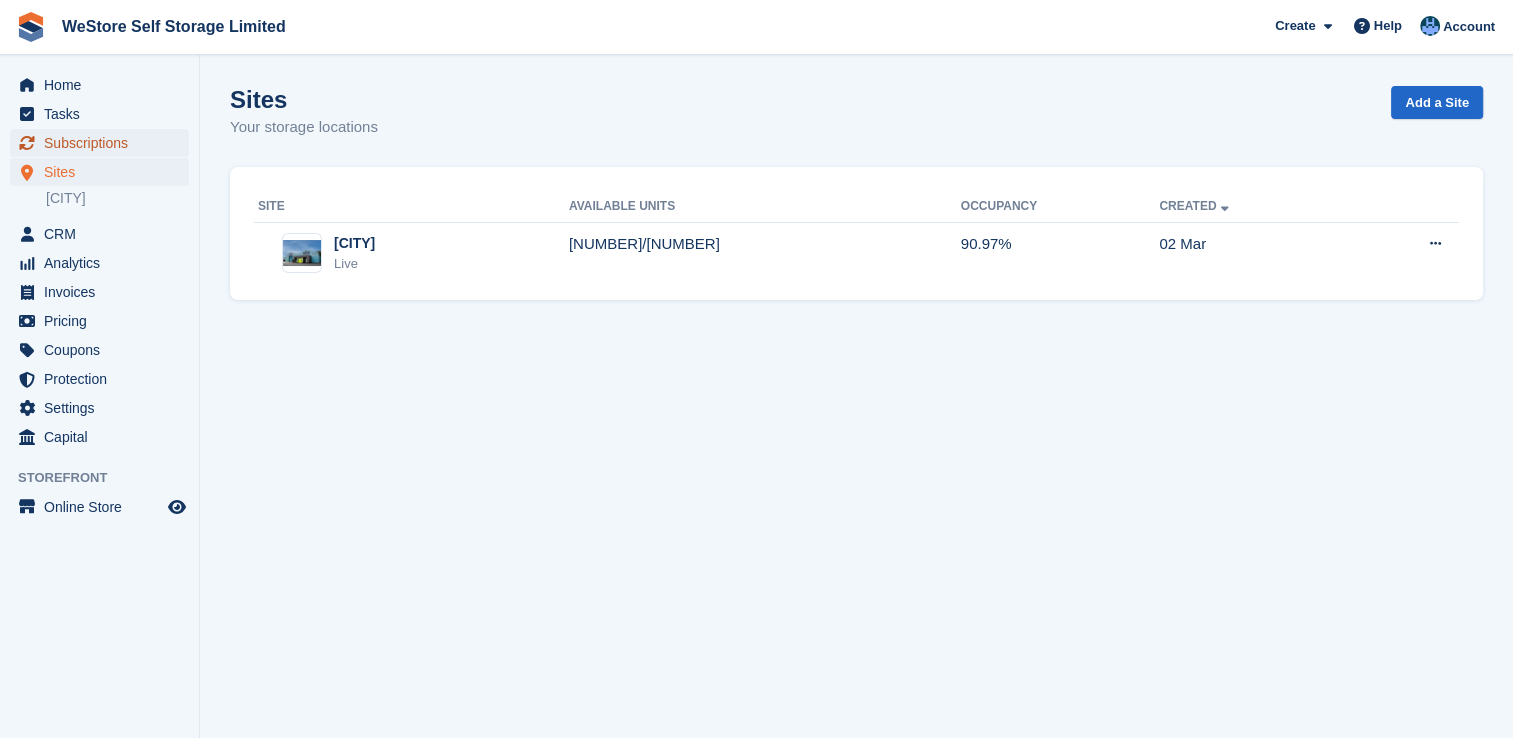 click on "Subscriptions" at bounding box center (104, 143) 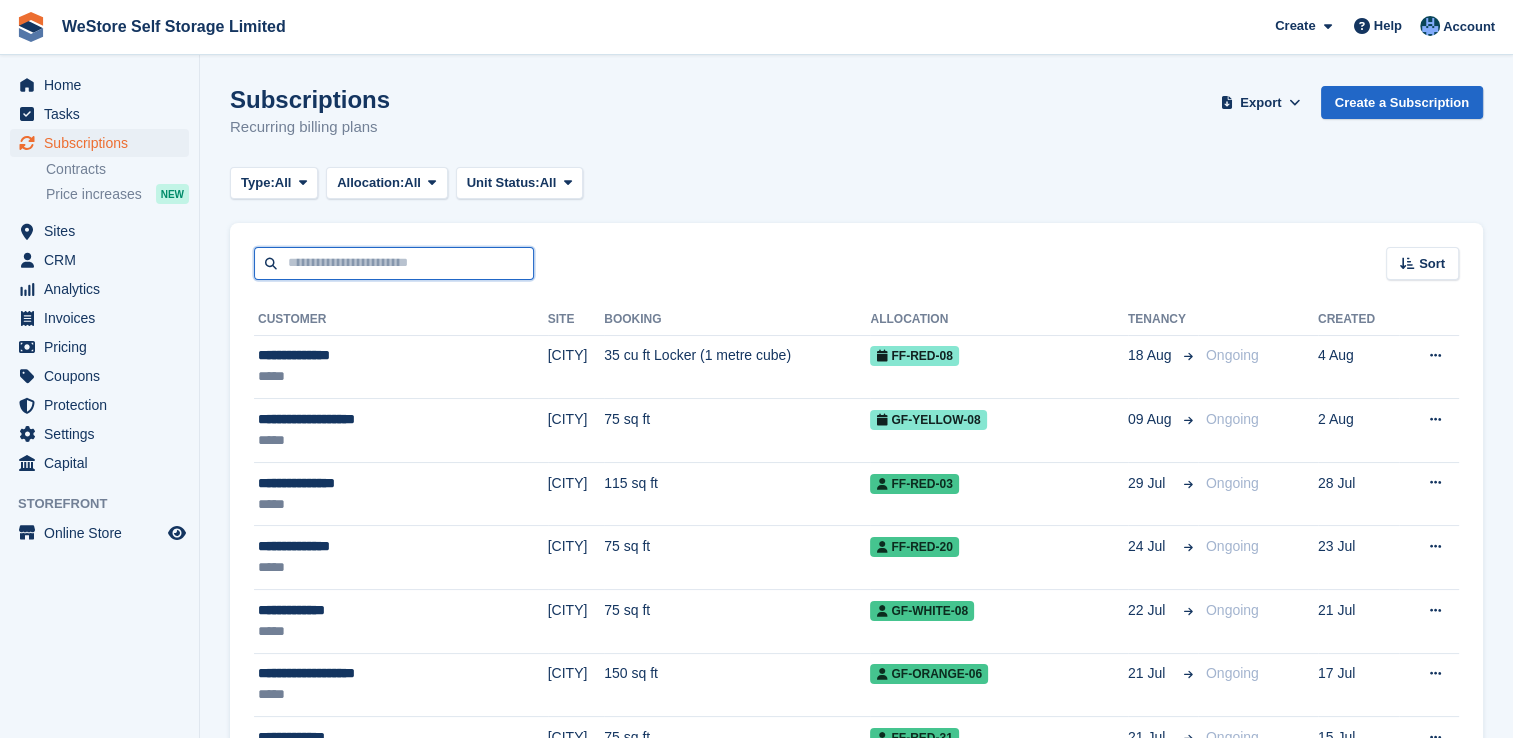 click at bounding box center [394, 263] 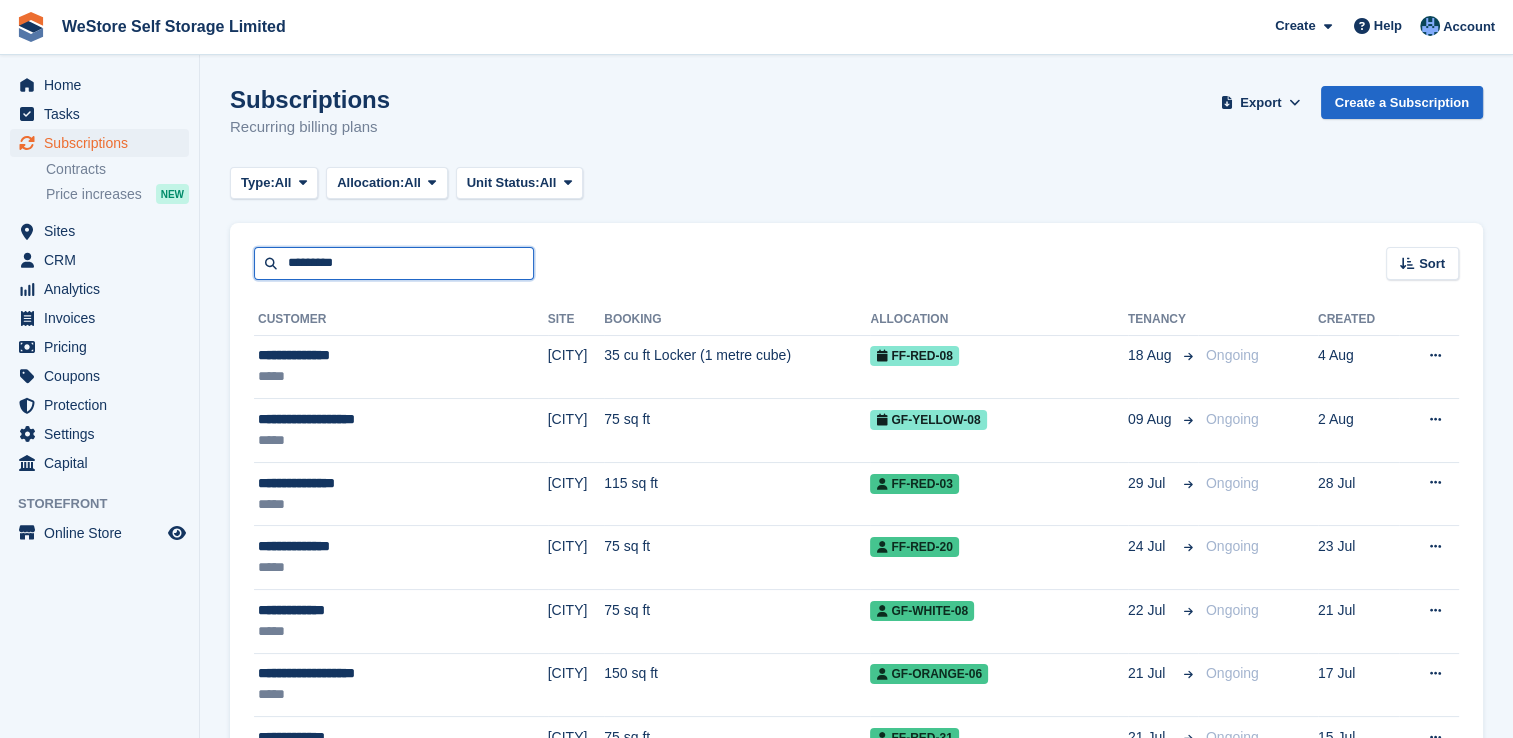 type on "*********" 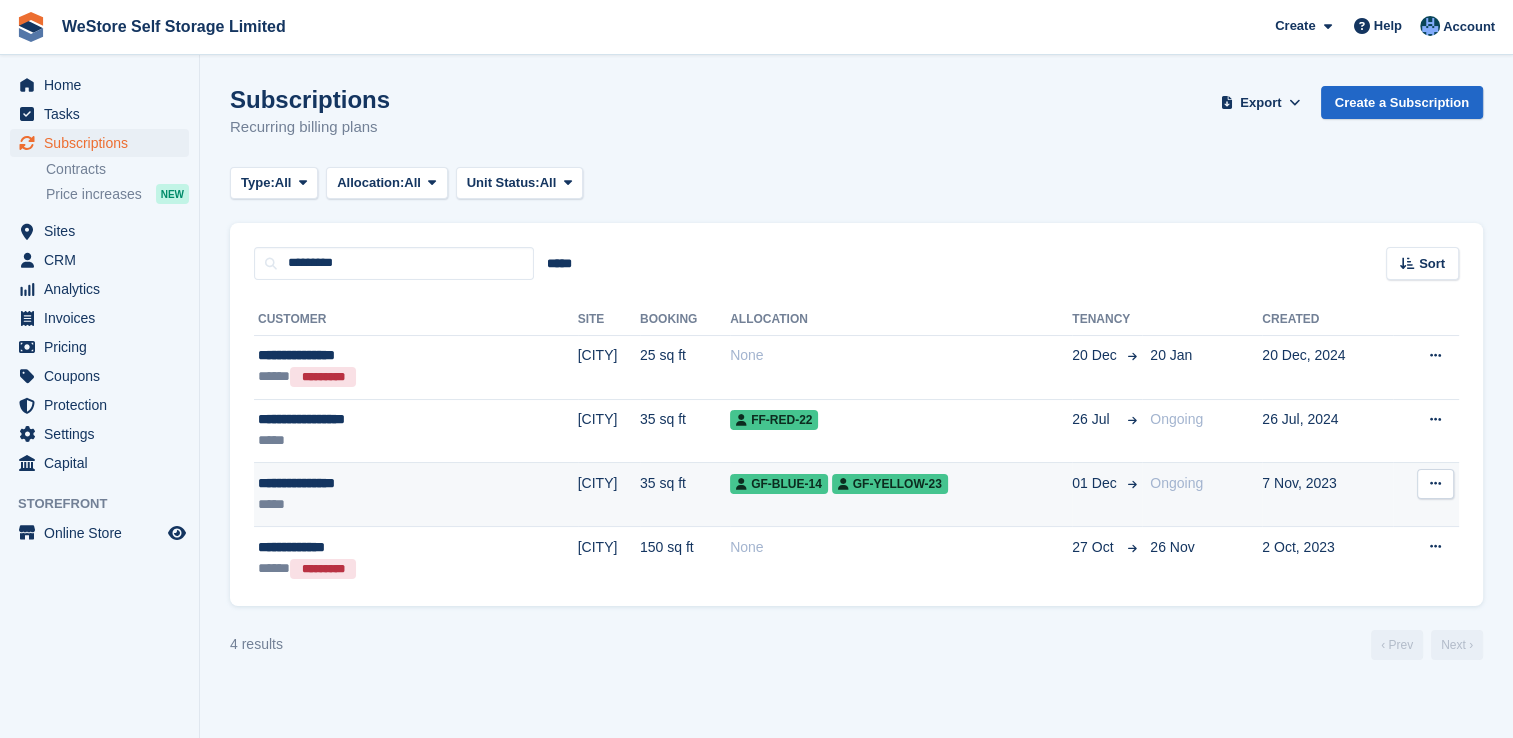 click on "**********" at bounding box center [359, 483] 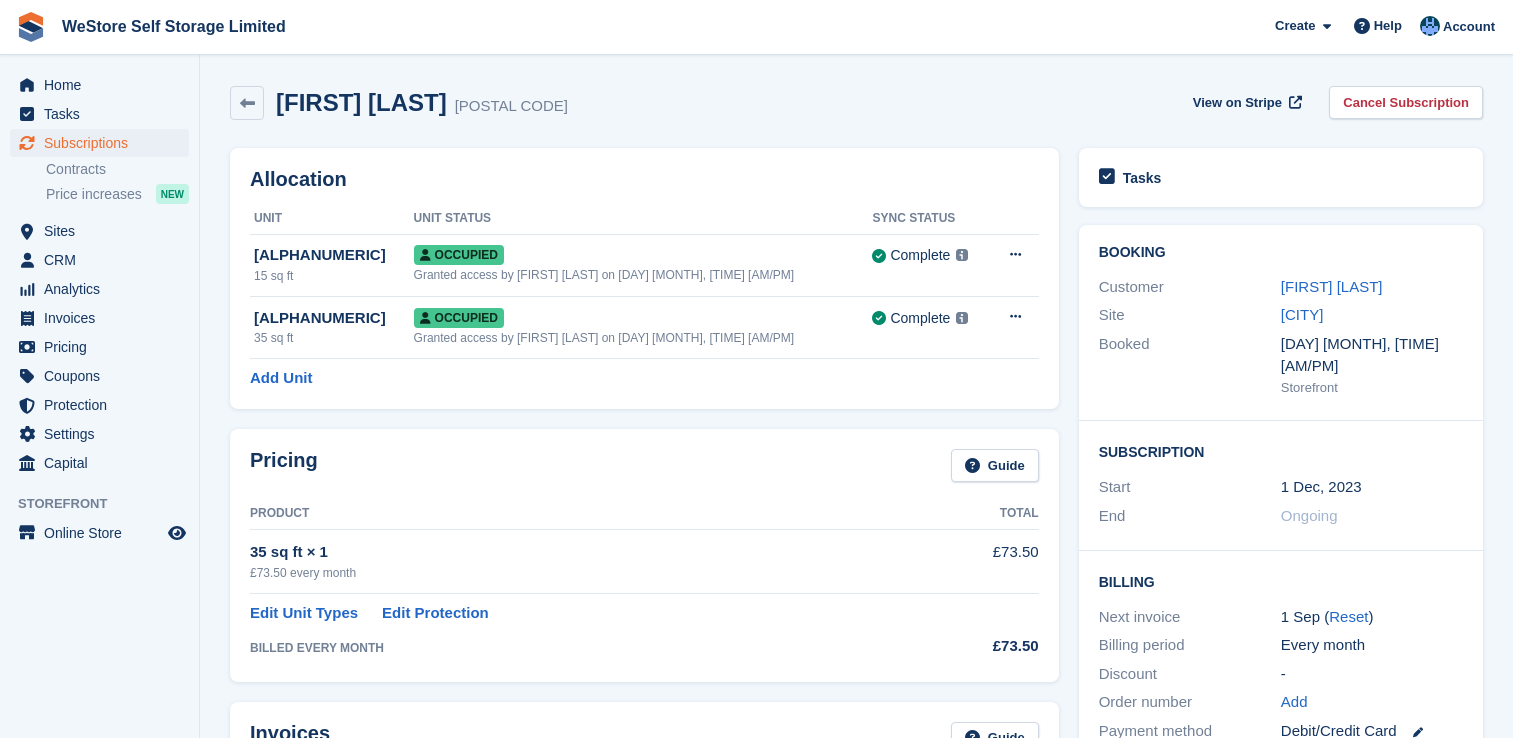 scroll, scrollTop: 0, scrollLeft: 0, axis: both 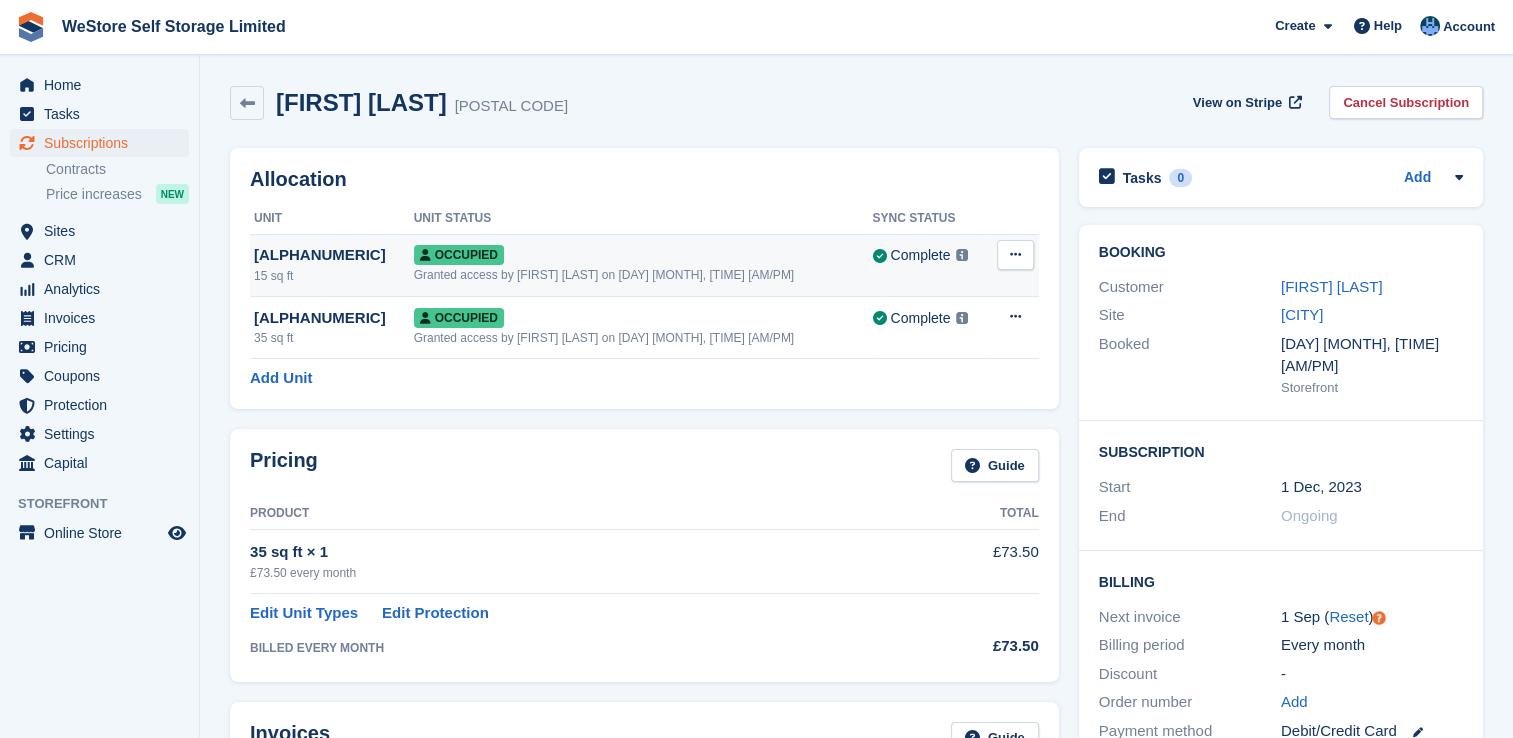 click at bounding box center (1015, 254) 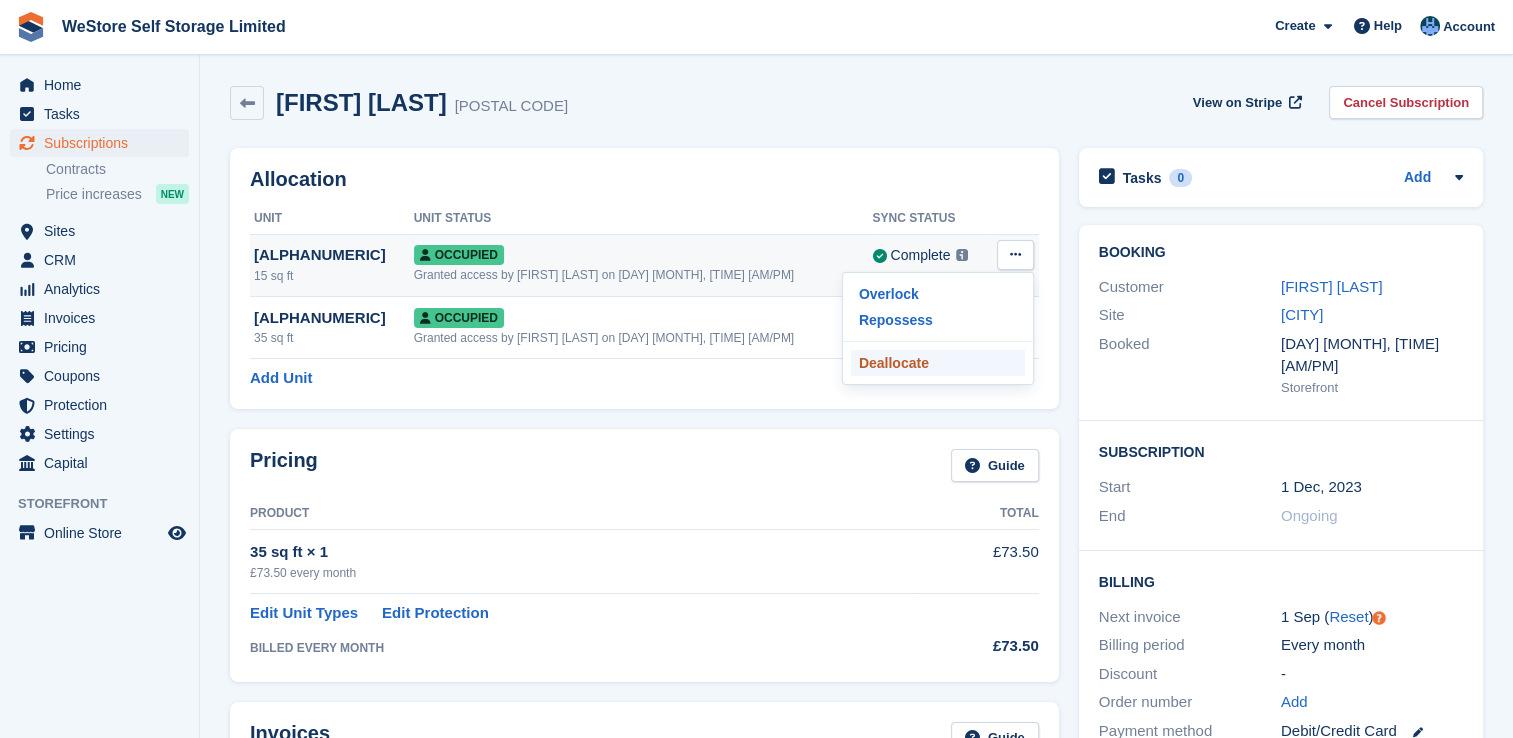 click on "Deallocate" at bounding box center [938, 363] 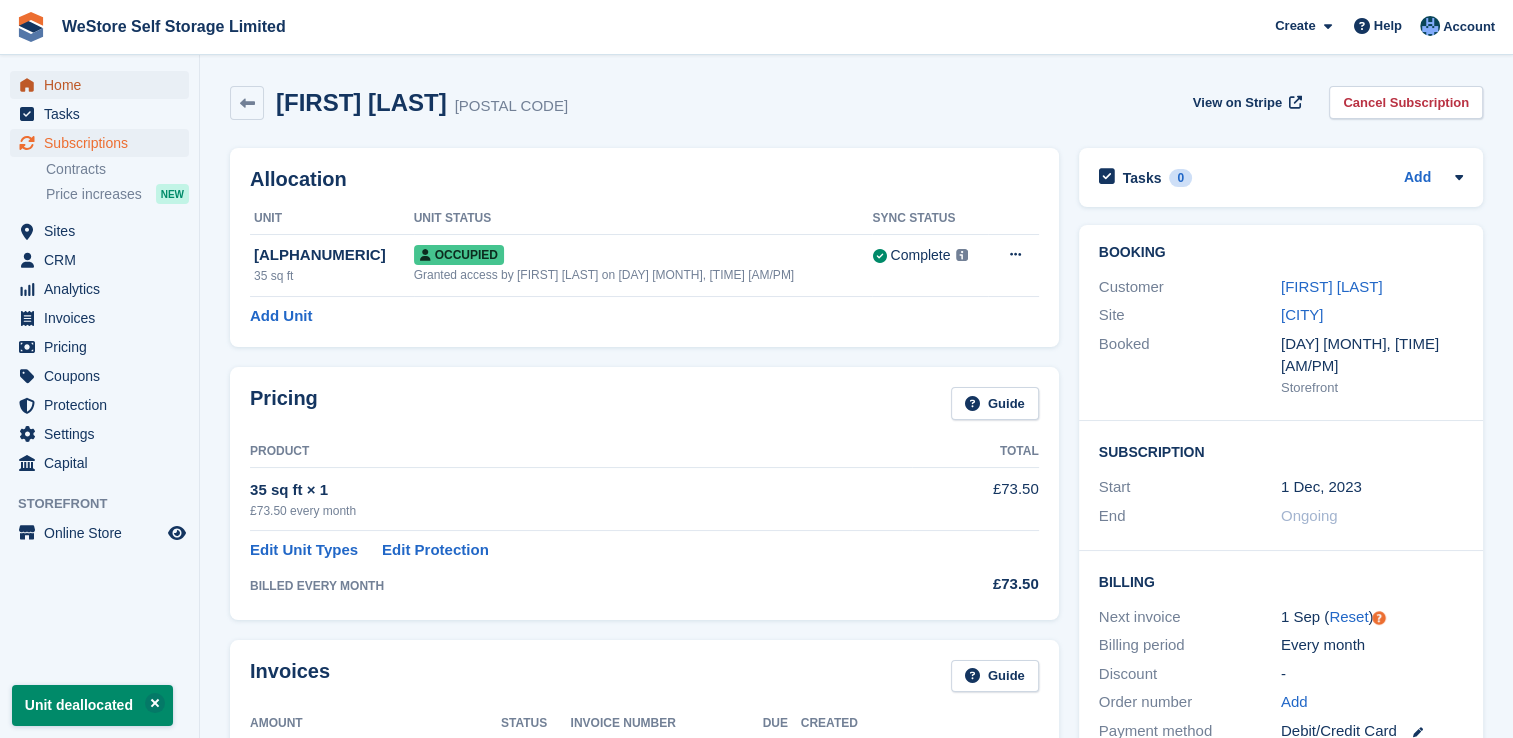 click on "Home" at bounding box center (104, 85) 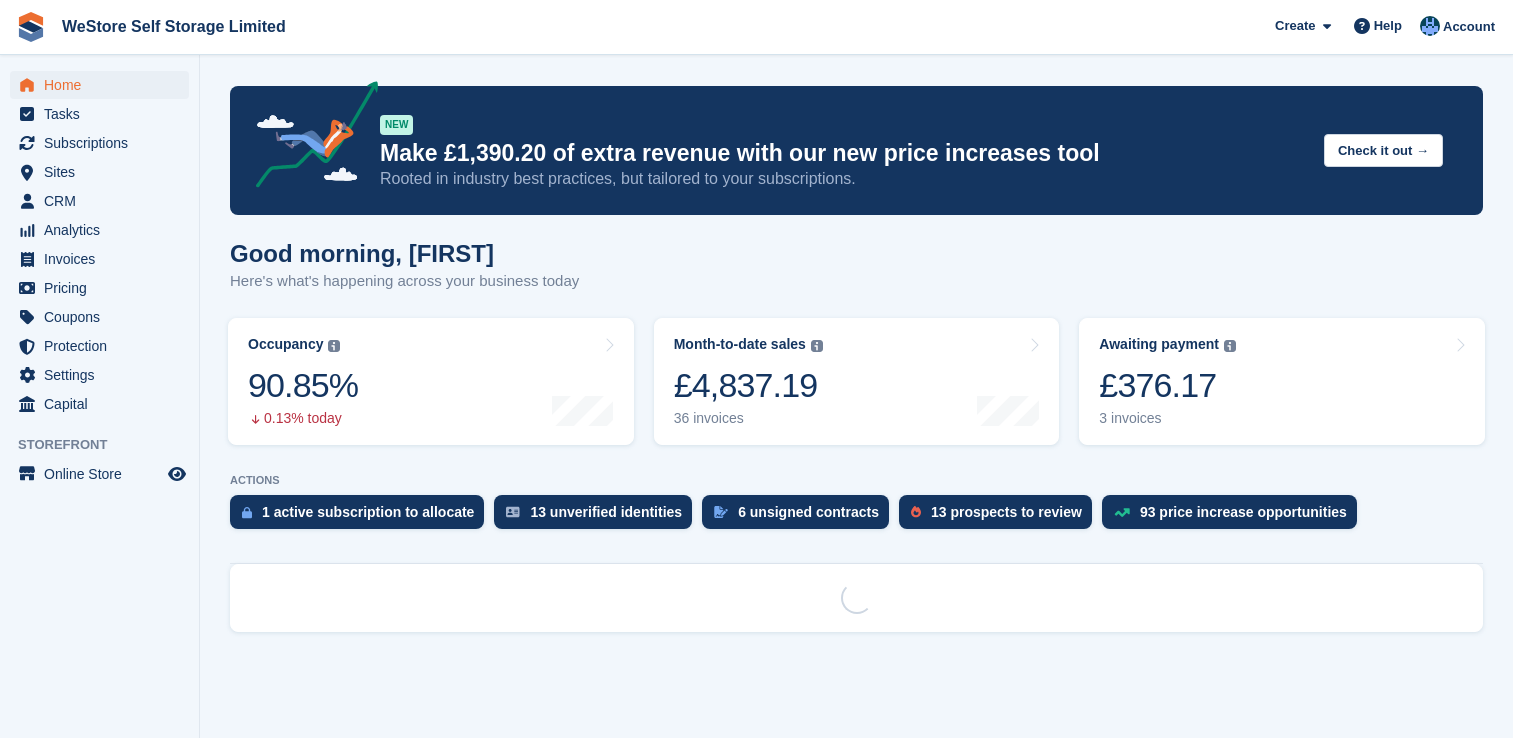 scroll, scrollTop: 0, scrollLeft: 0, axis: both 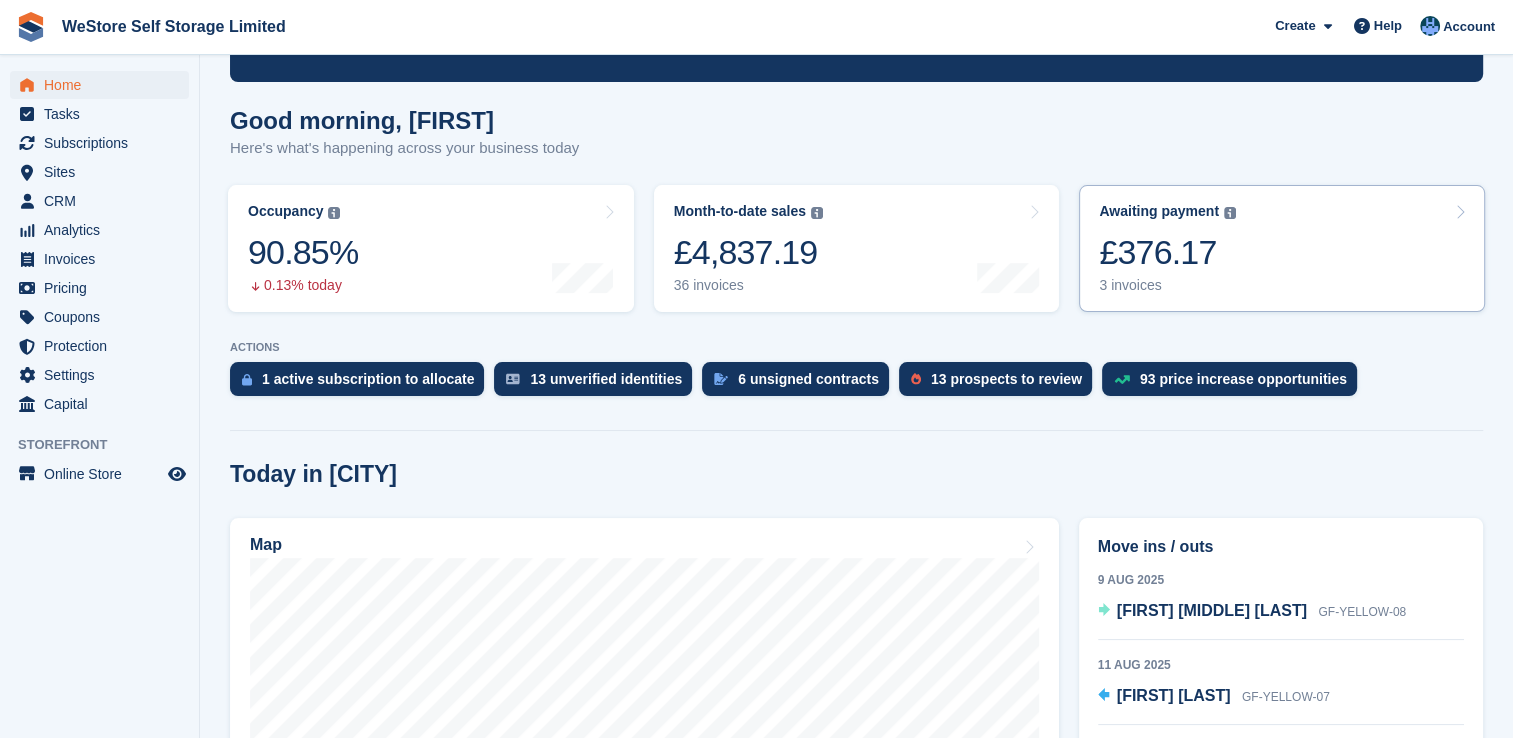 click on "3 invoices" at bounding box center [1167, 285] 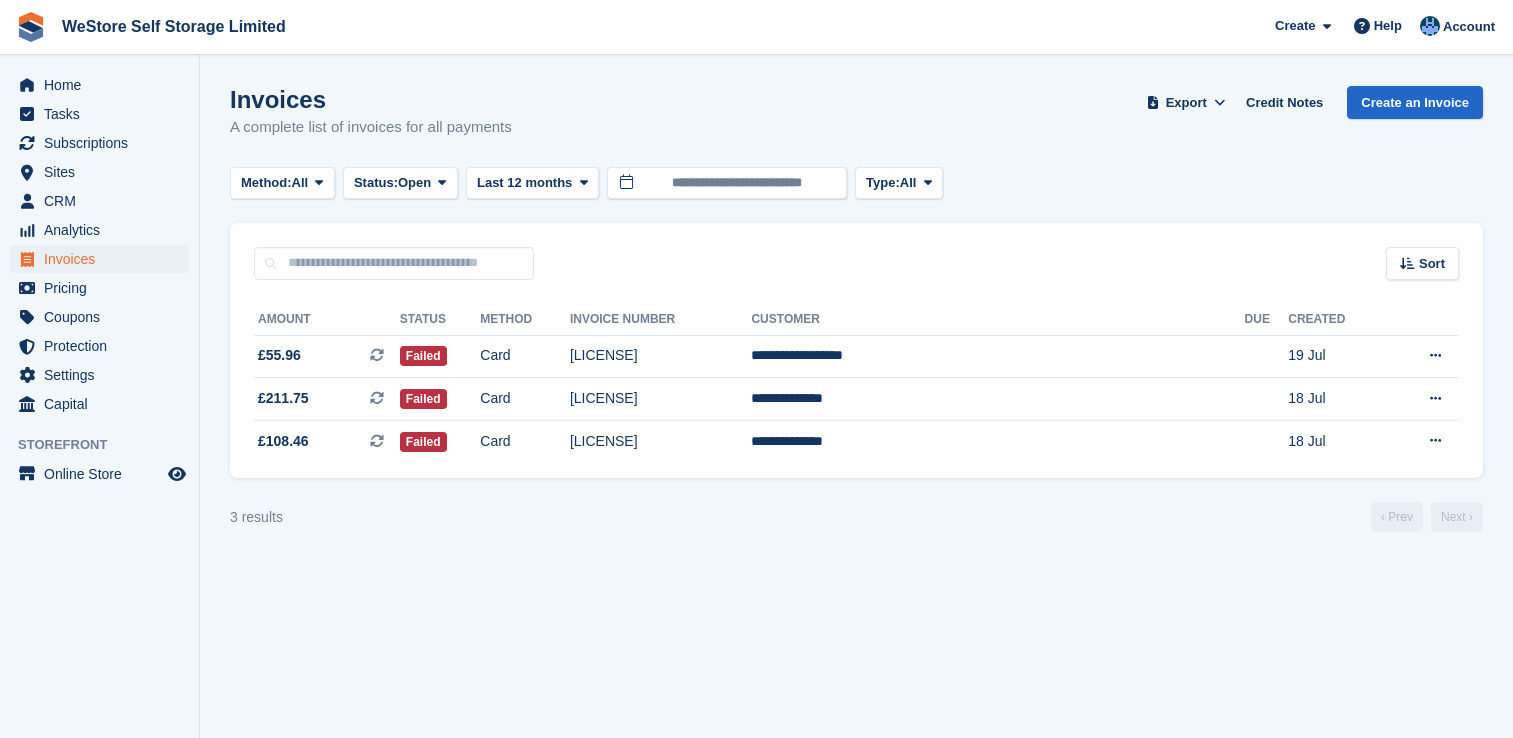 scroll, scrollTop: 0, scrollLeft: 0, axis: both 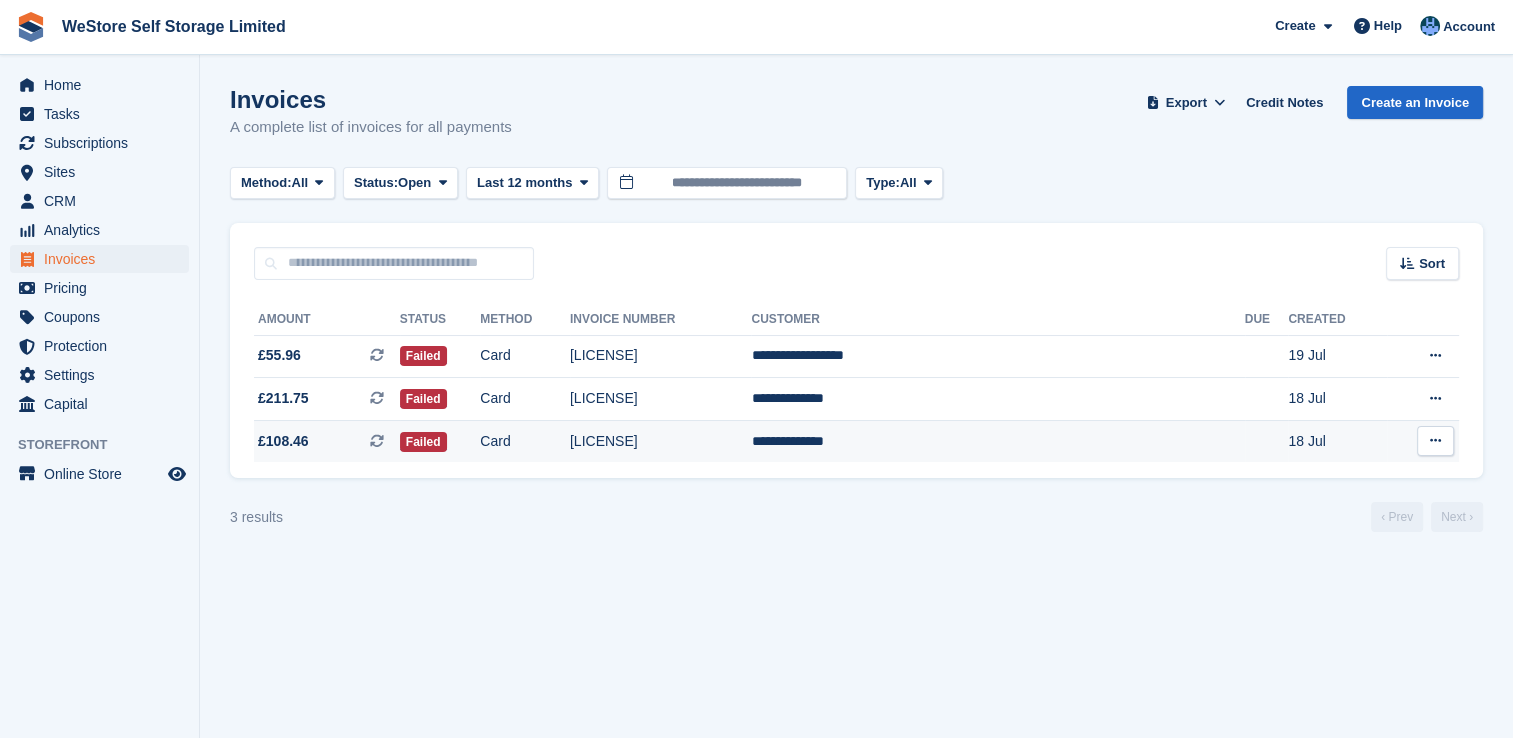 click on "**********" at bounding box center (997, 441) 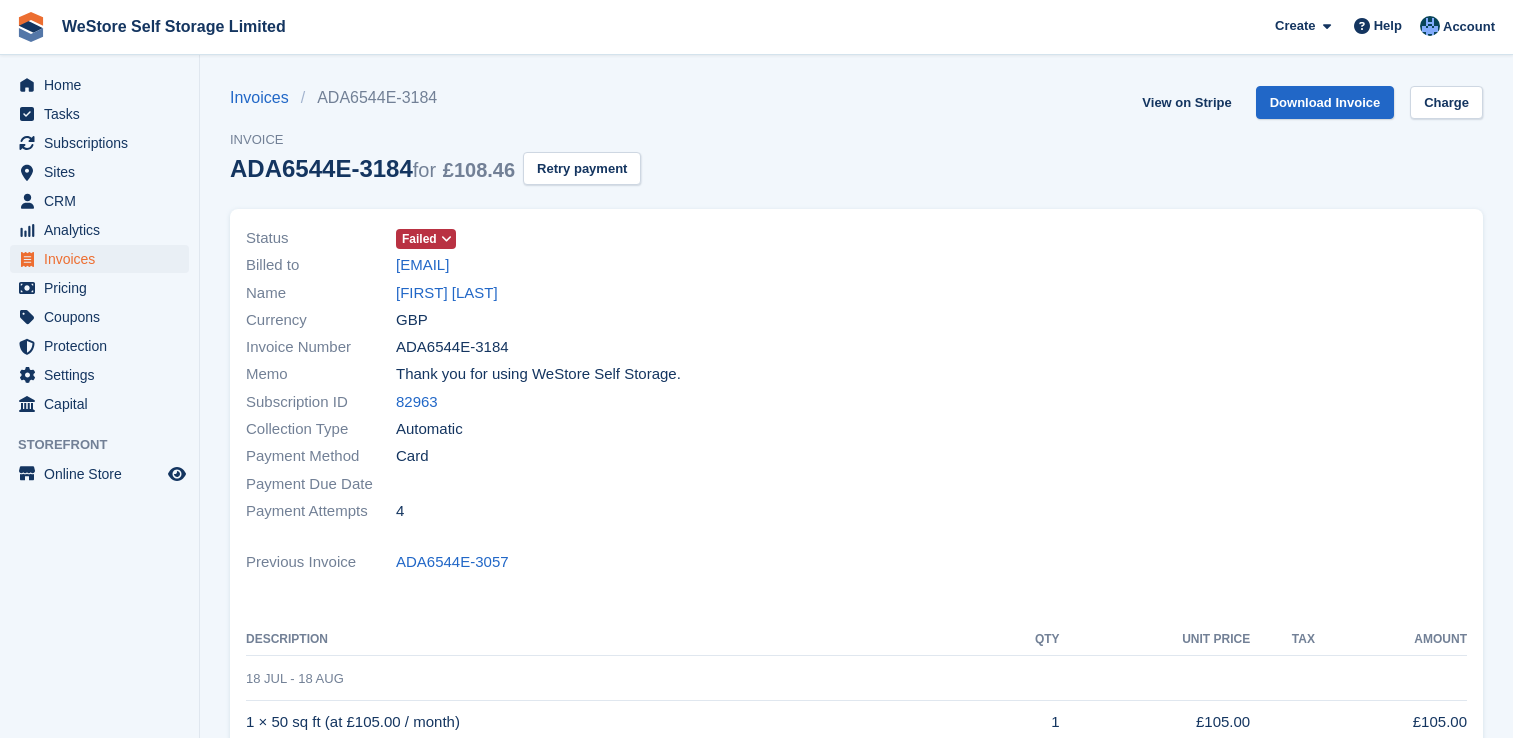 scroll, scrollTop: 0, scrollLeft: 0, axis: both 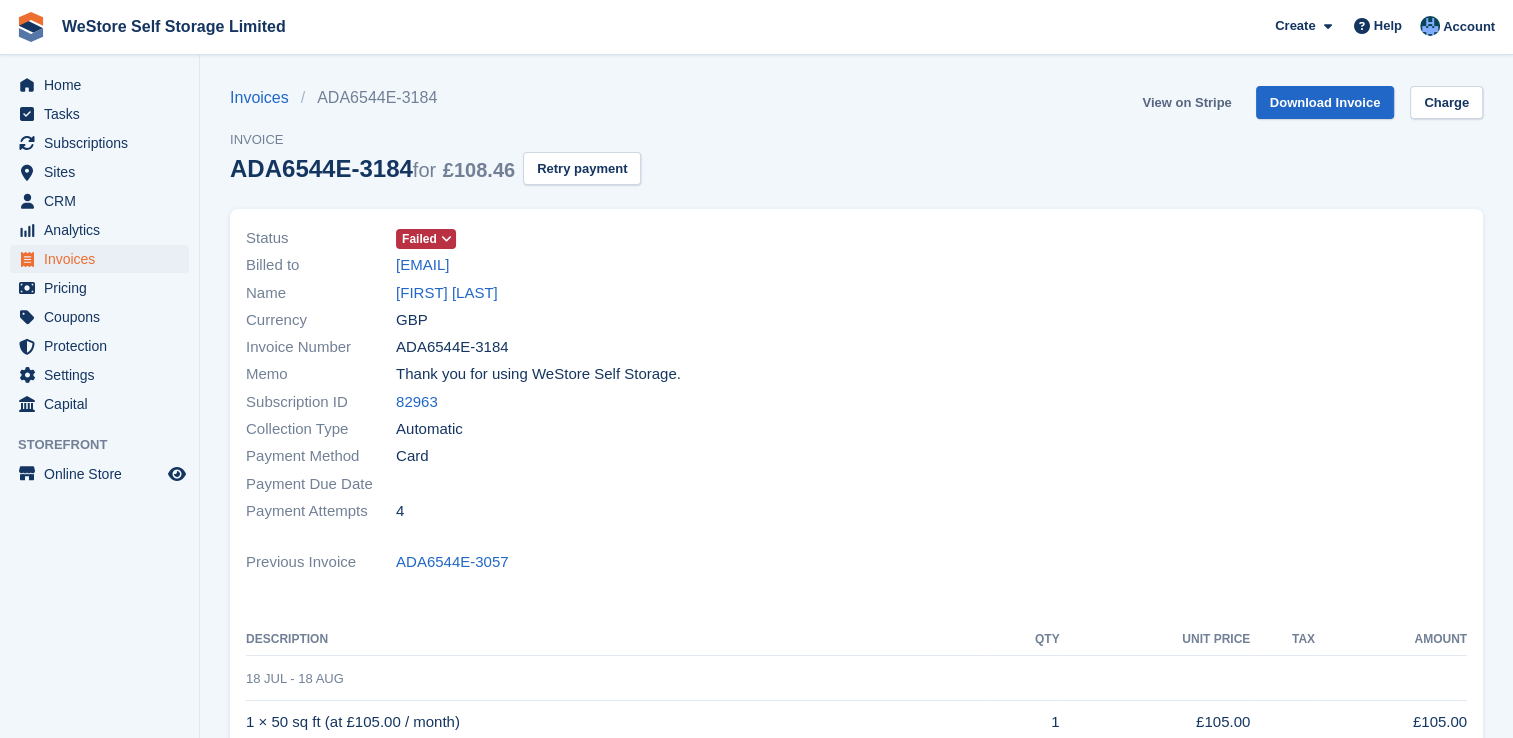 click on "View on Stripe" at bounding box center (1186, 102) 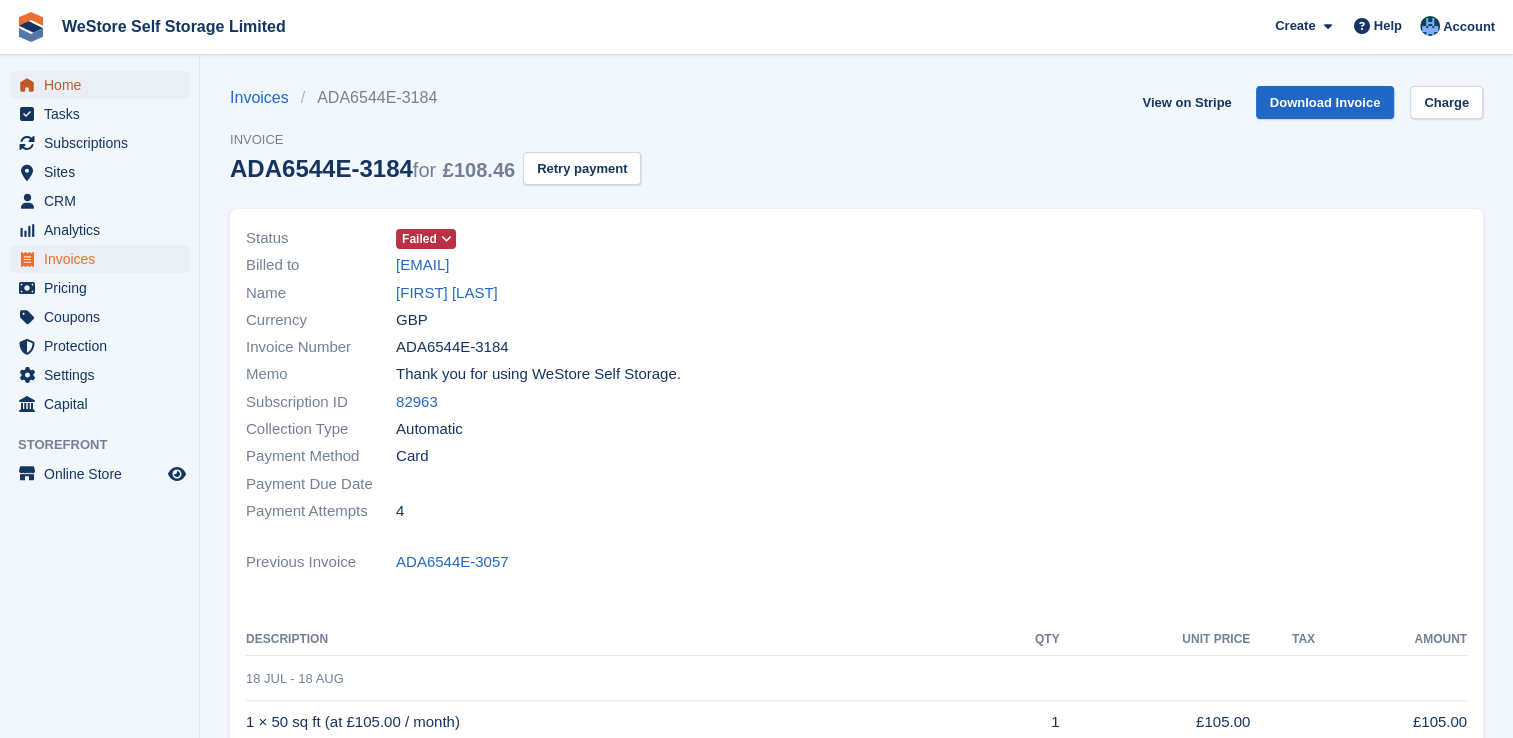 click on "Home" at bounding box center (104, 85) 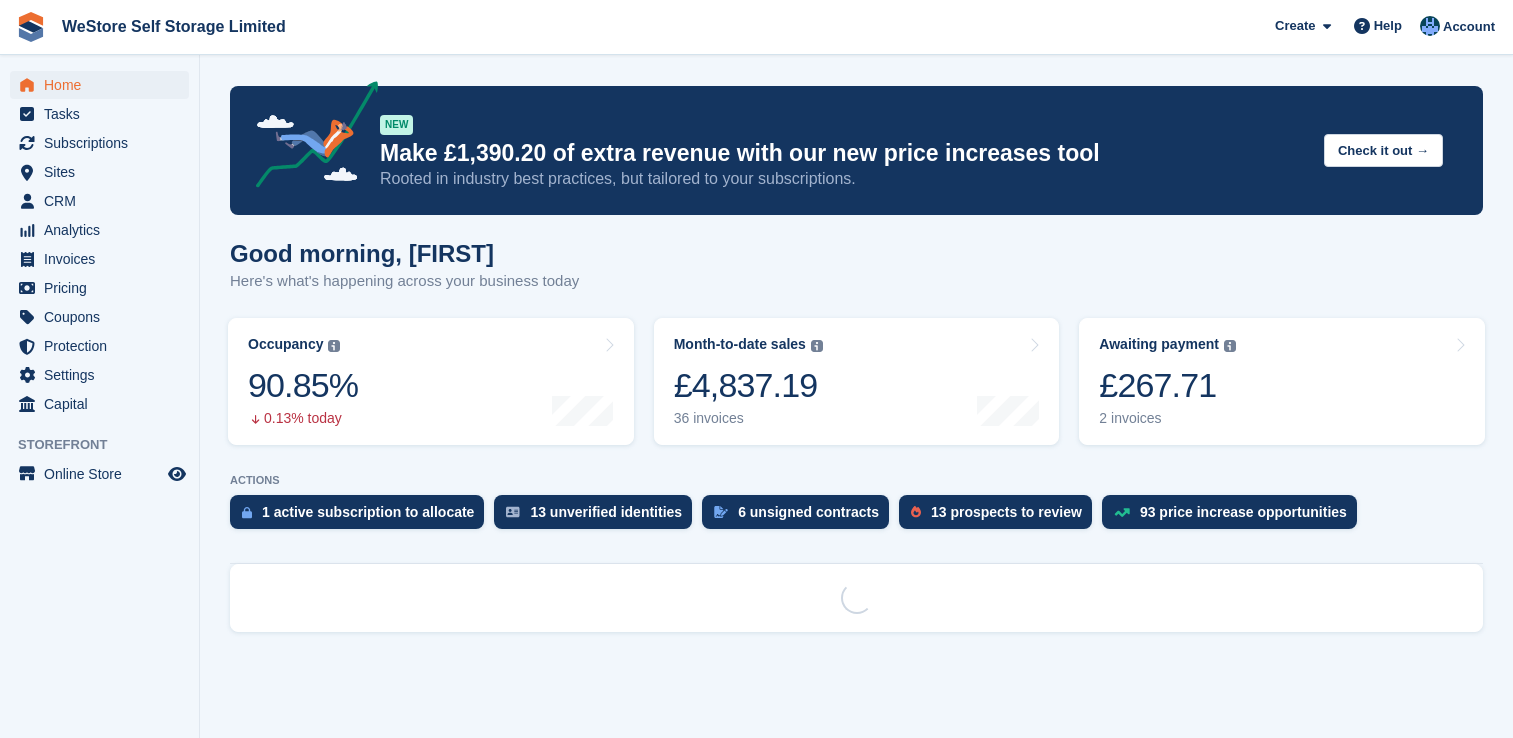 scroll, scrollTop: 0, scrollLeft: 0, axis: both 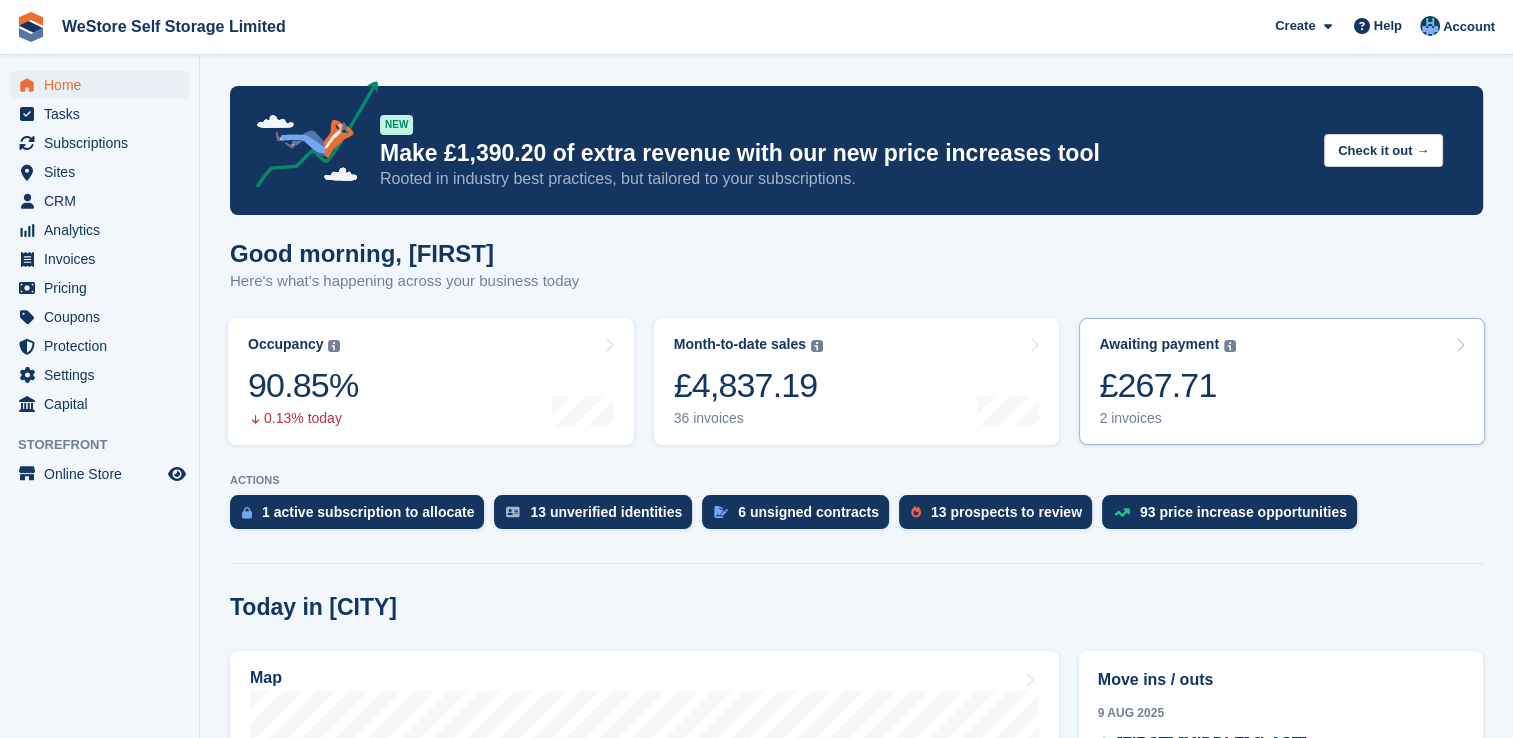 click on "2 invoices" at bounding box center [1167, 418] 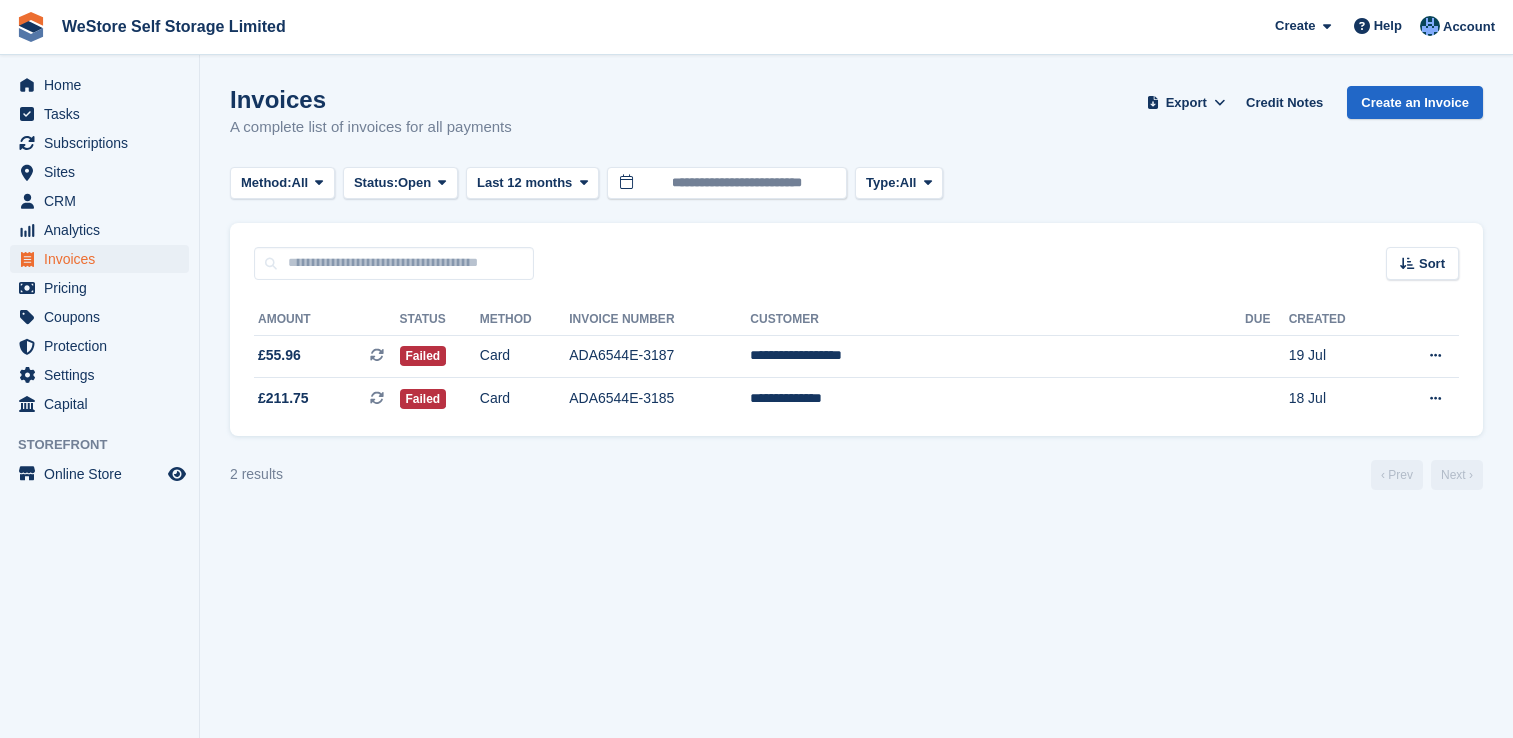 scroll, scrollTop: 0, scrollLeft: 0, axis: both 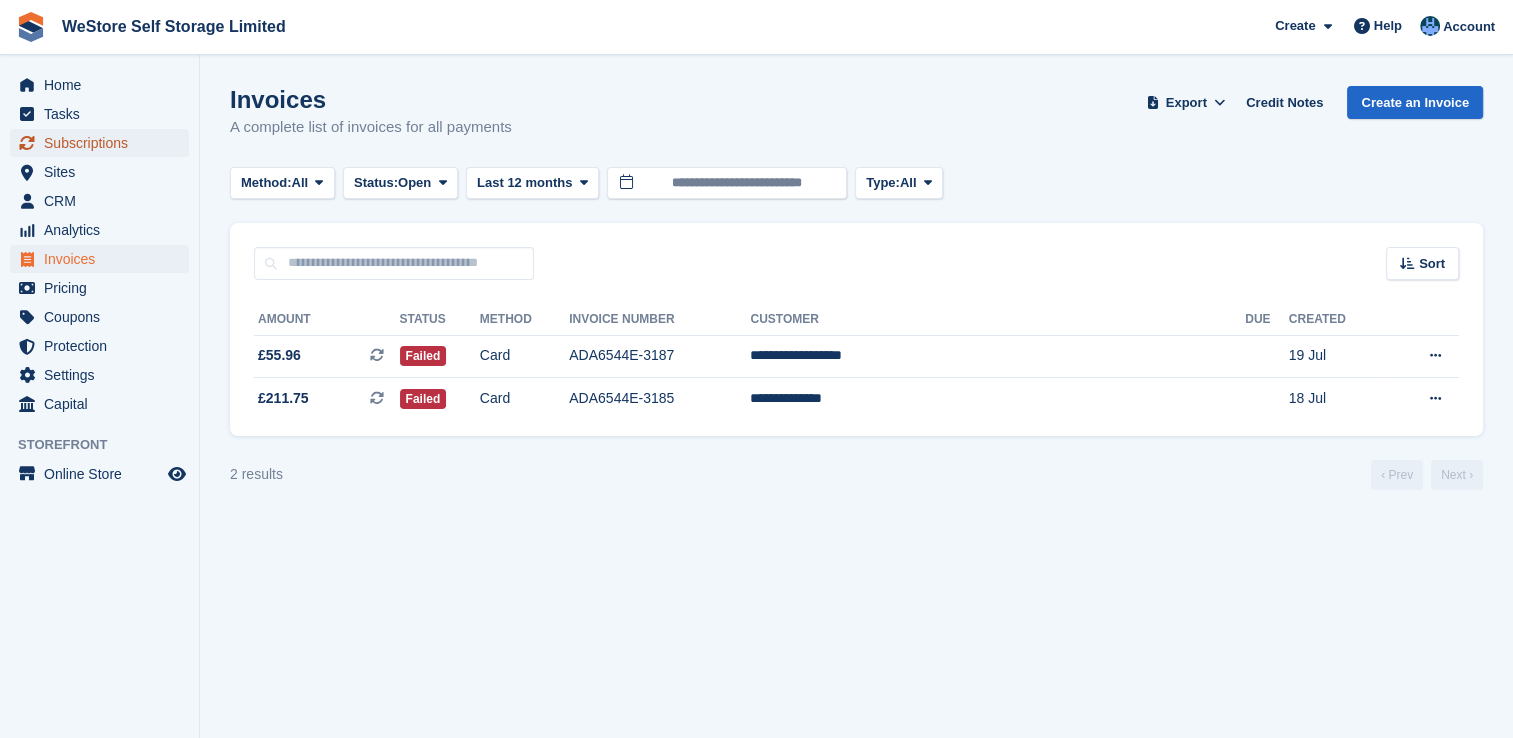 click on "Subscriptions" at bounding box center [104, 143] 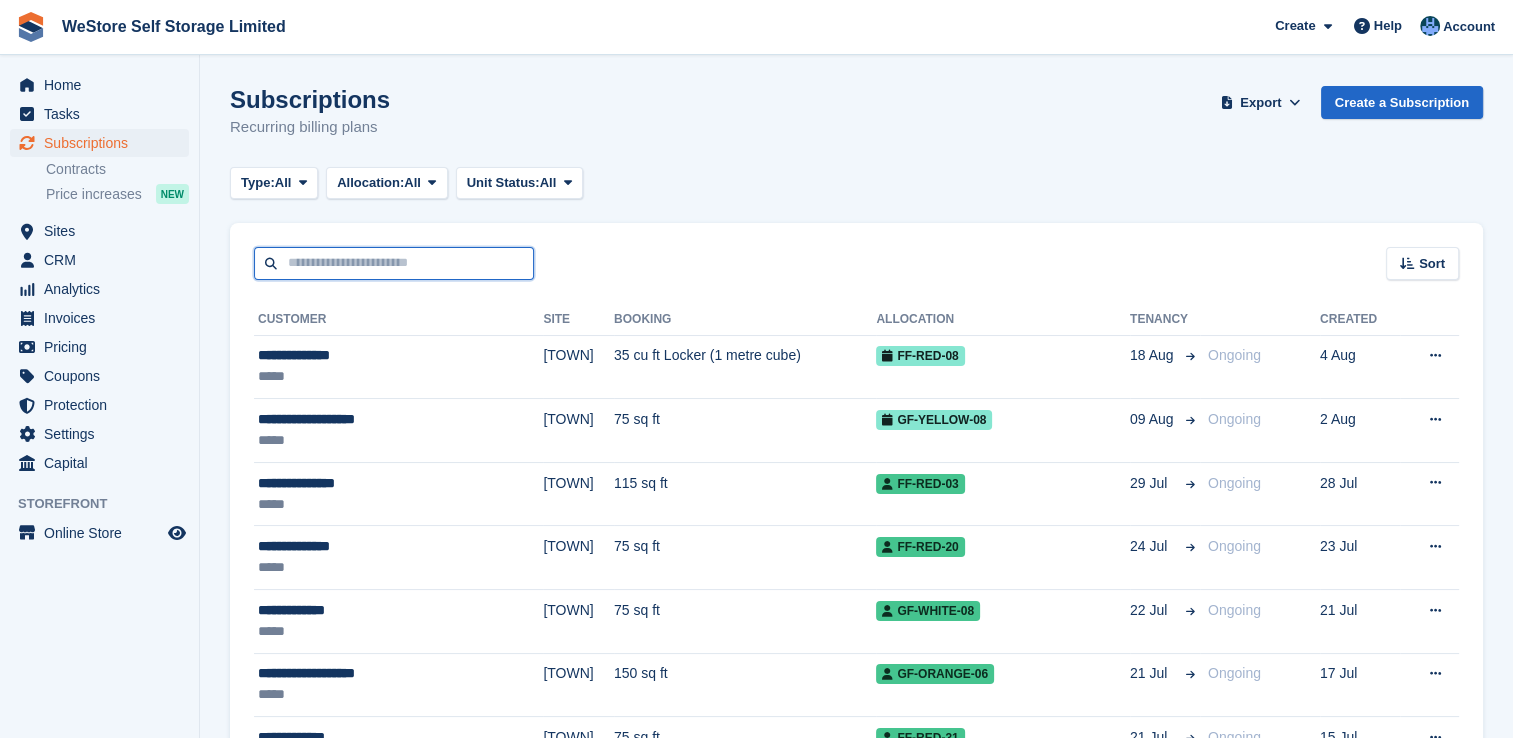 click at bounding box center [394, 263] 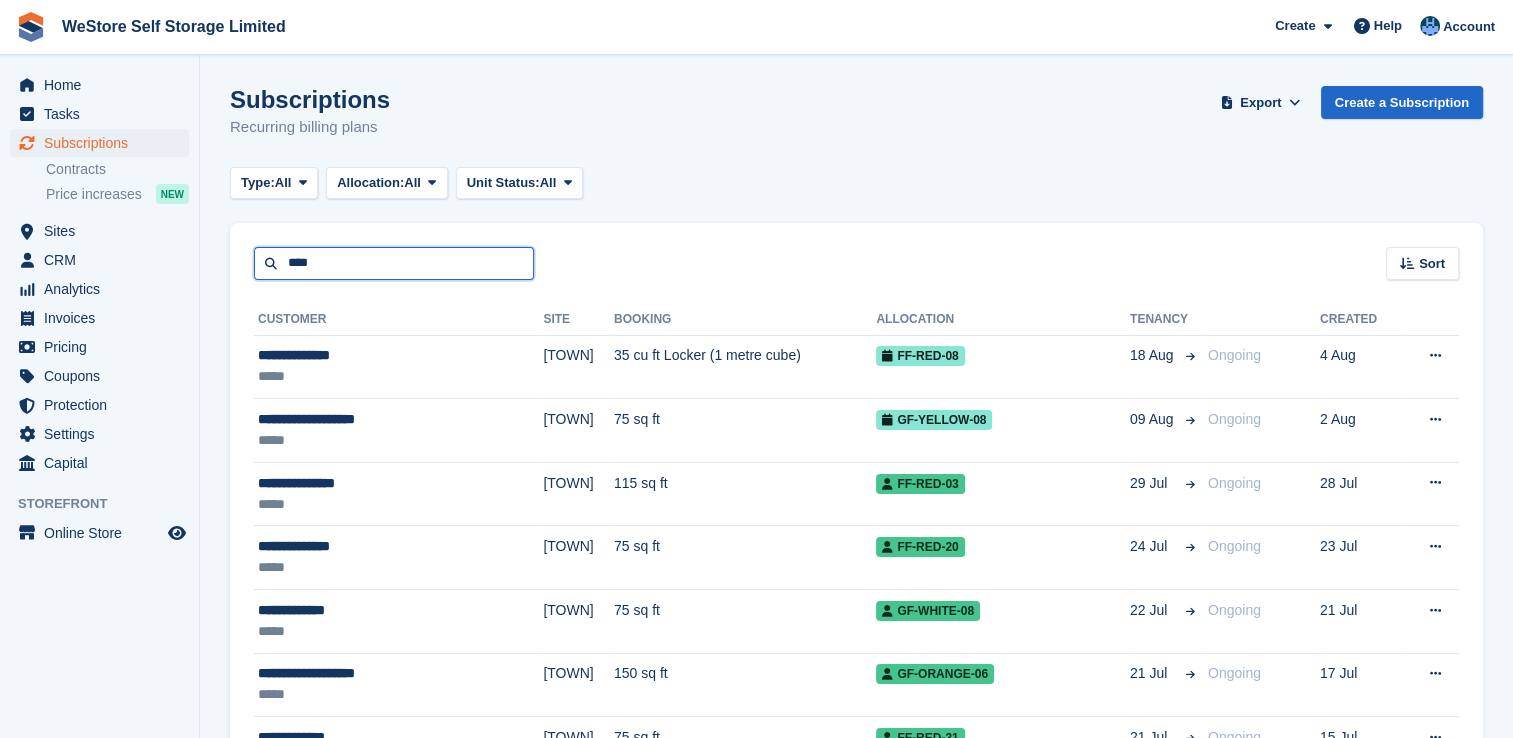 type on "****" 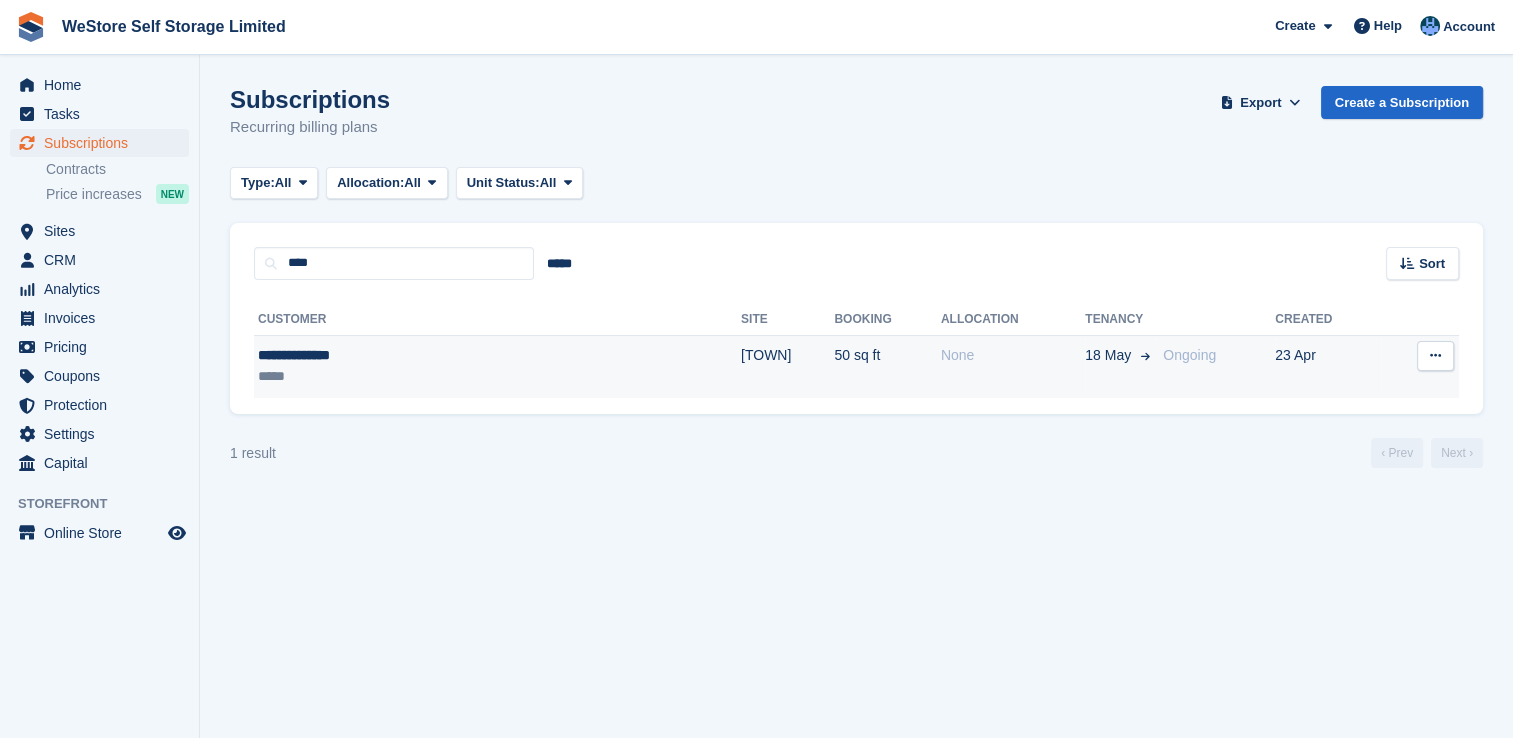 click on "**********" at bounding box center (387, 355) 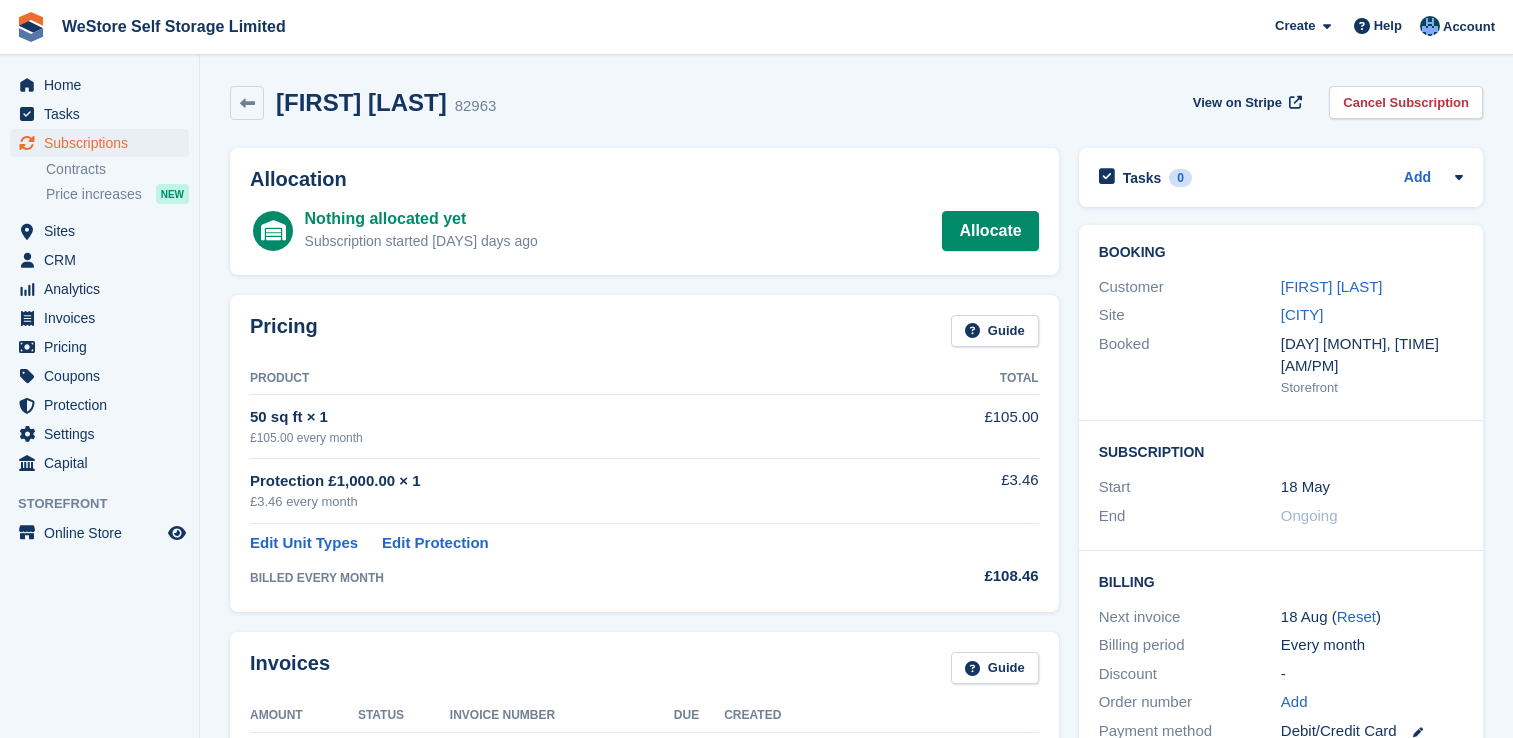scroll, scrollTop: 0, scrollLeft: 0, axis: both 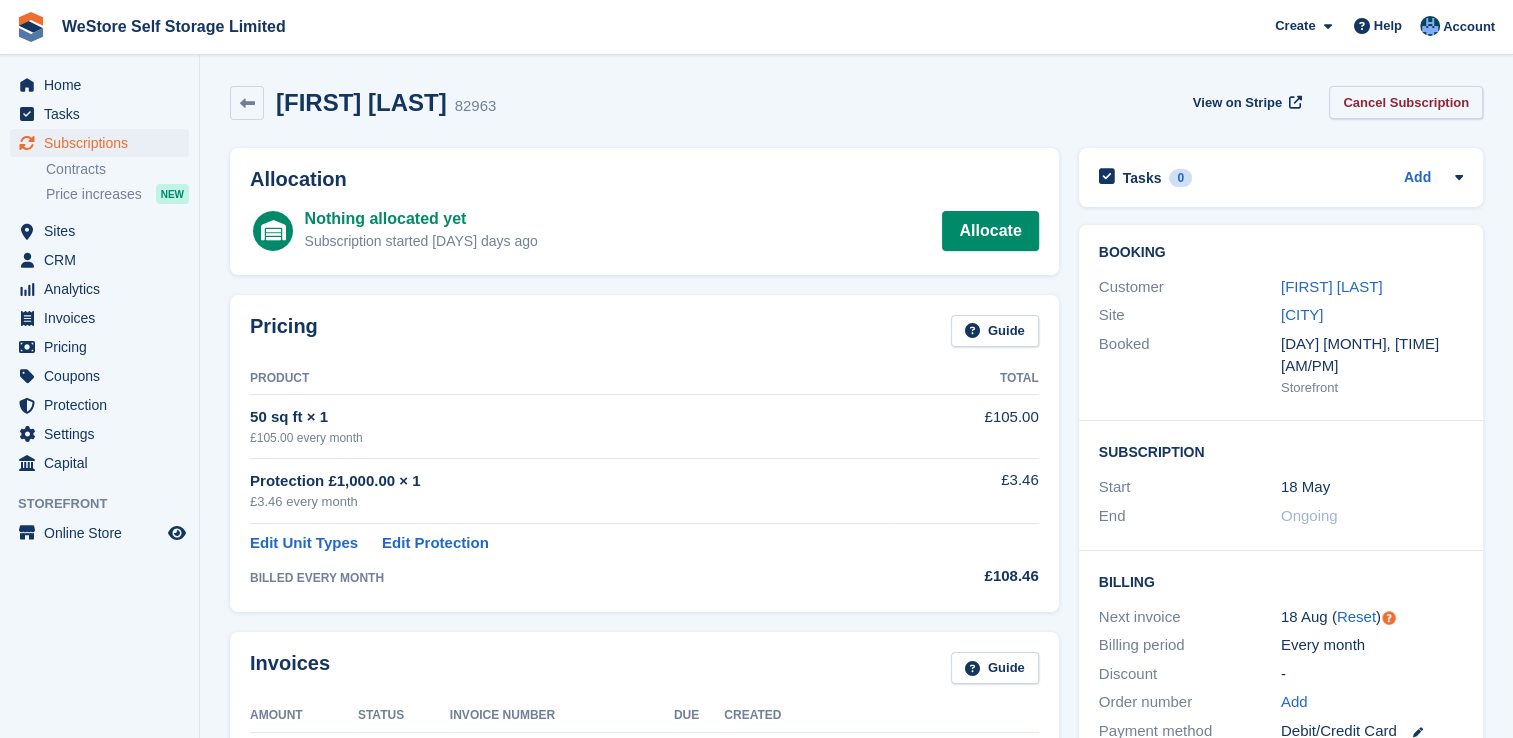 click on "Cancel Subscription" at bounding box center [1406, 102] 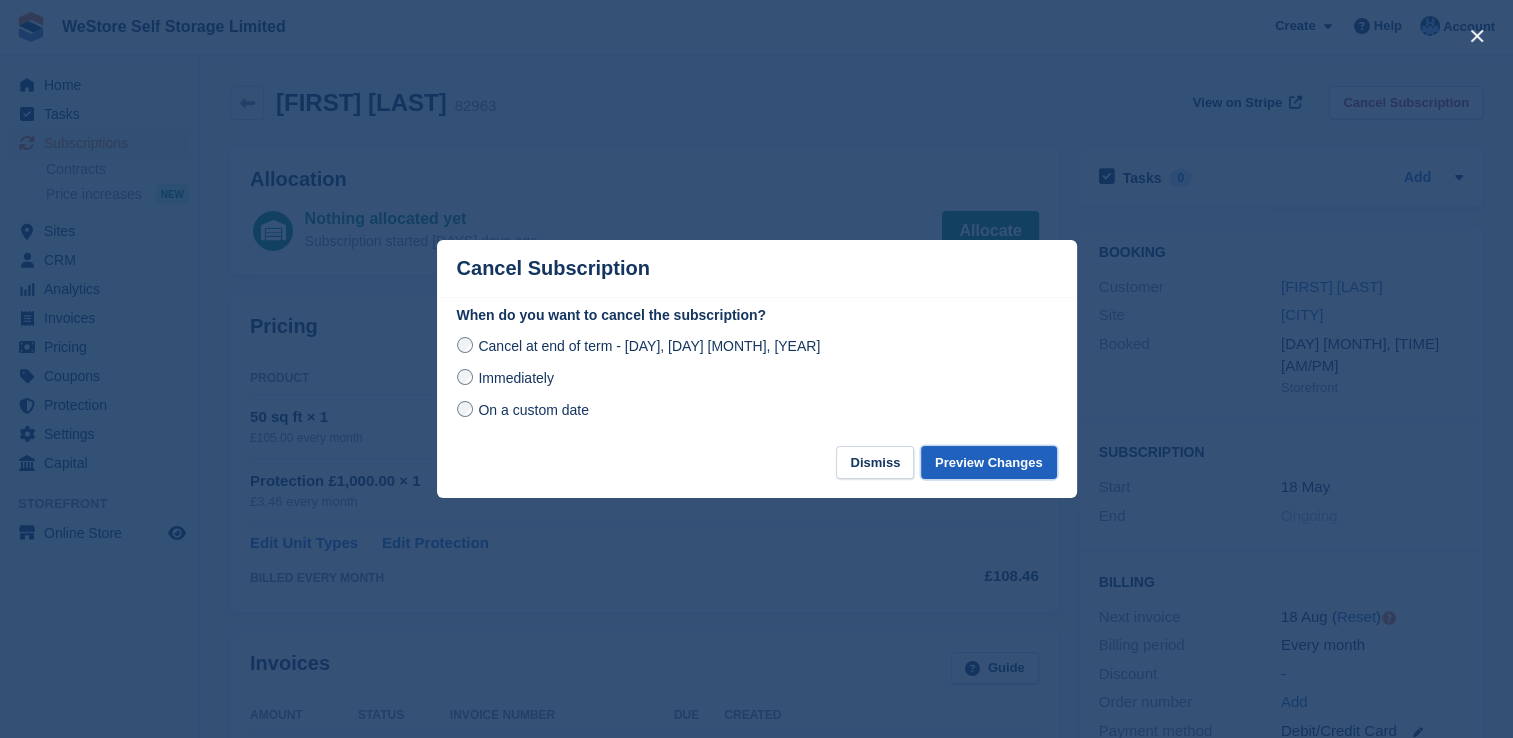 click on "Preview Changes" at bounding box center [989, 462] 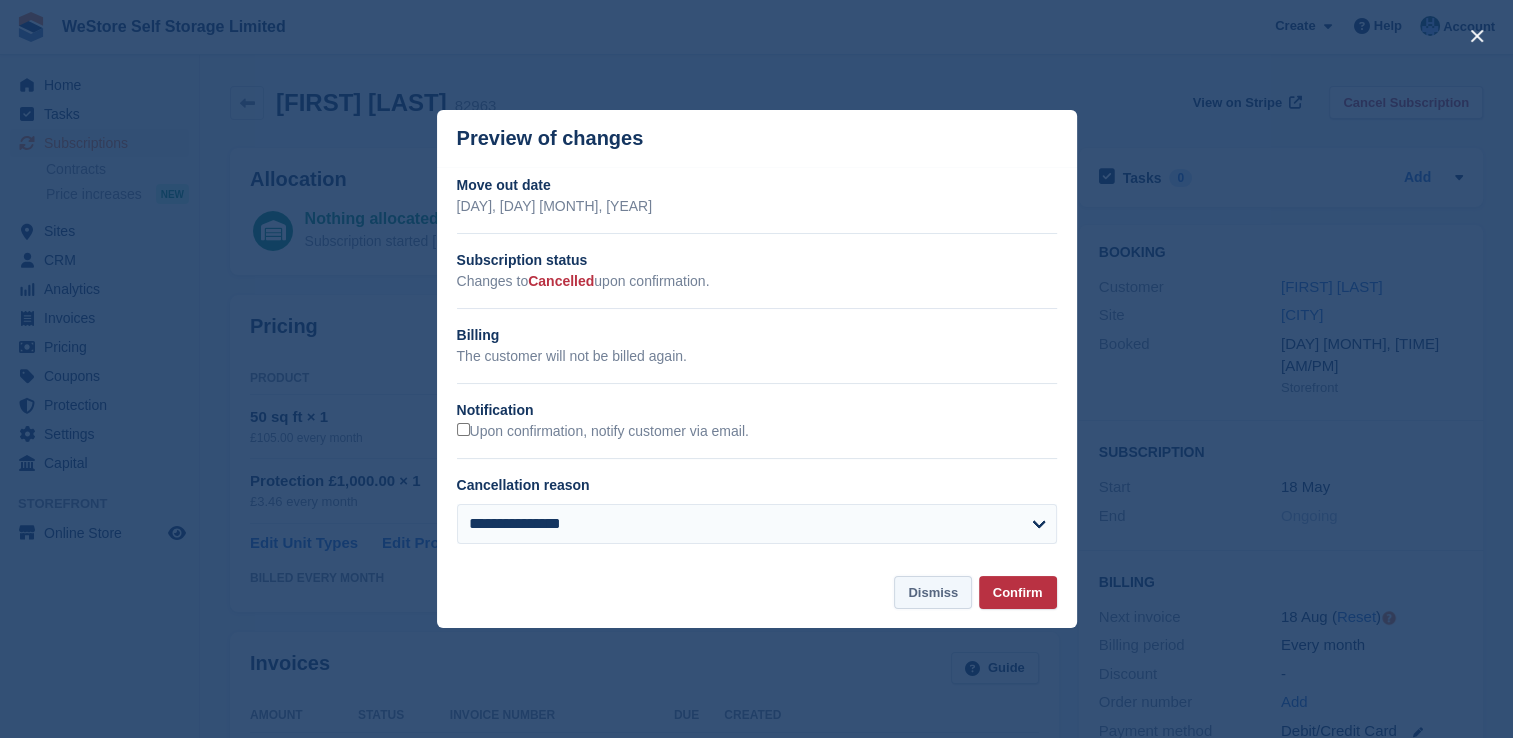 click on "Dismiss" at bounding box center [933, 592] 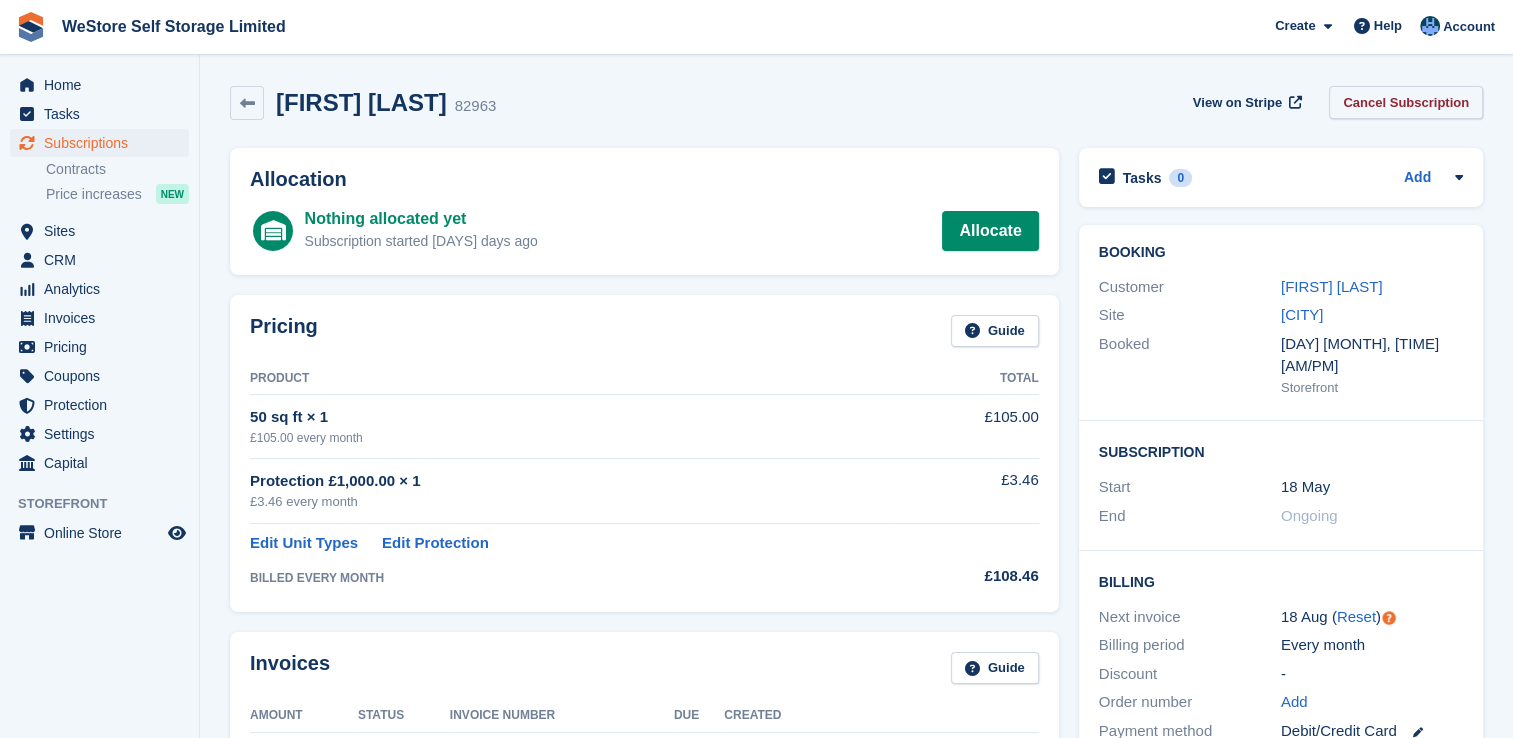 click on "Cancel Subscription" at bounding box center (1406, 102) 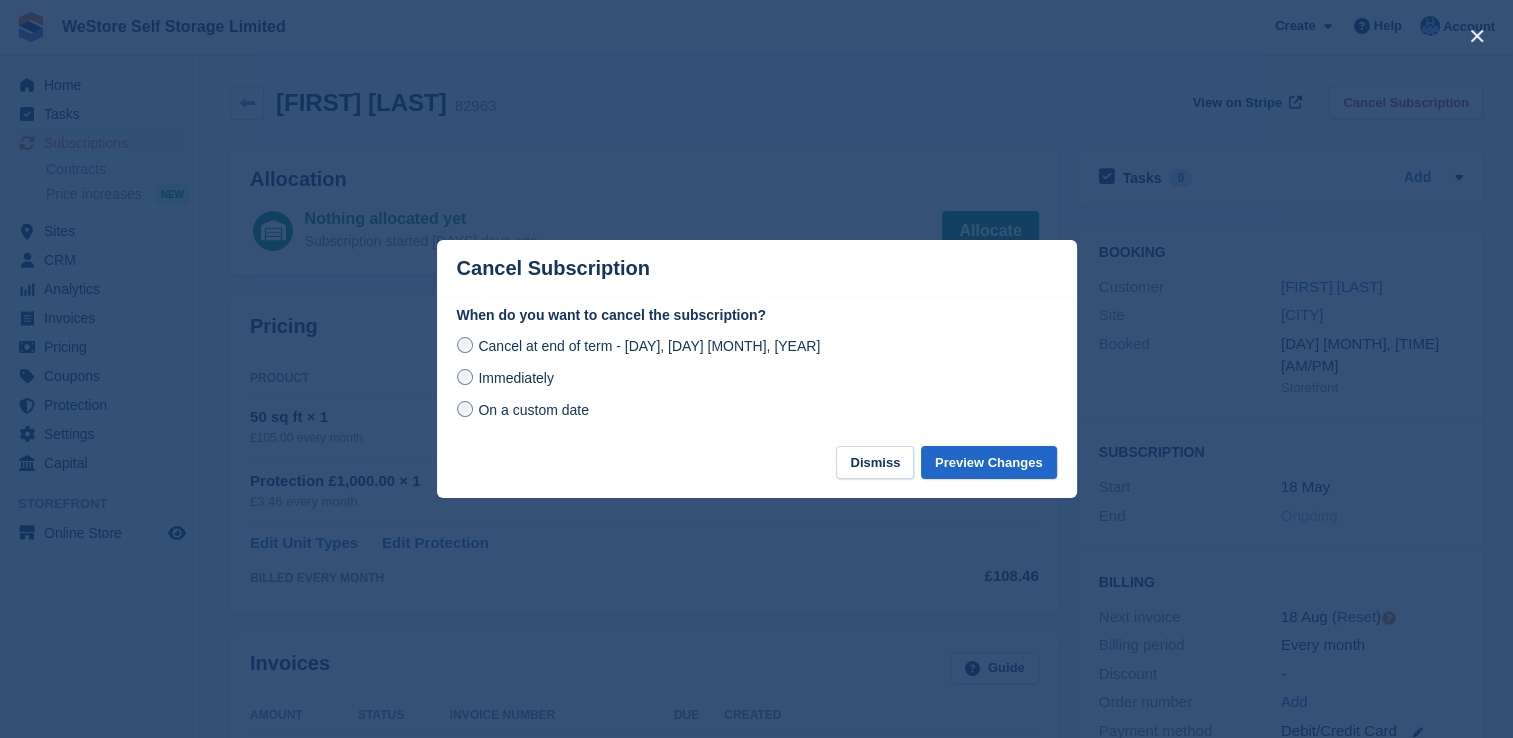 click on "Immediately" at bounding box center [515, 378] 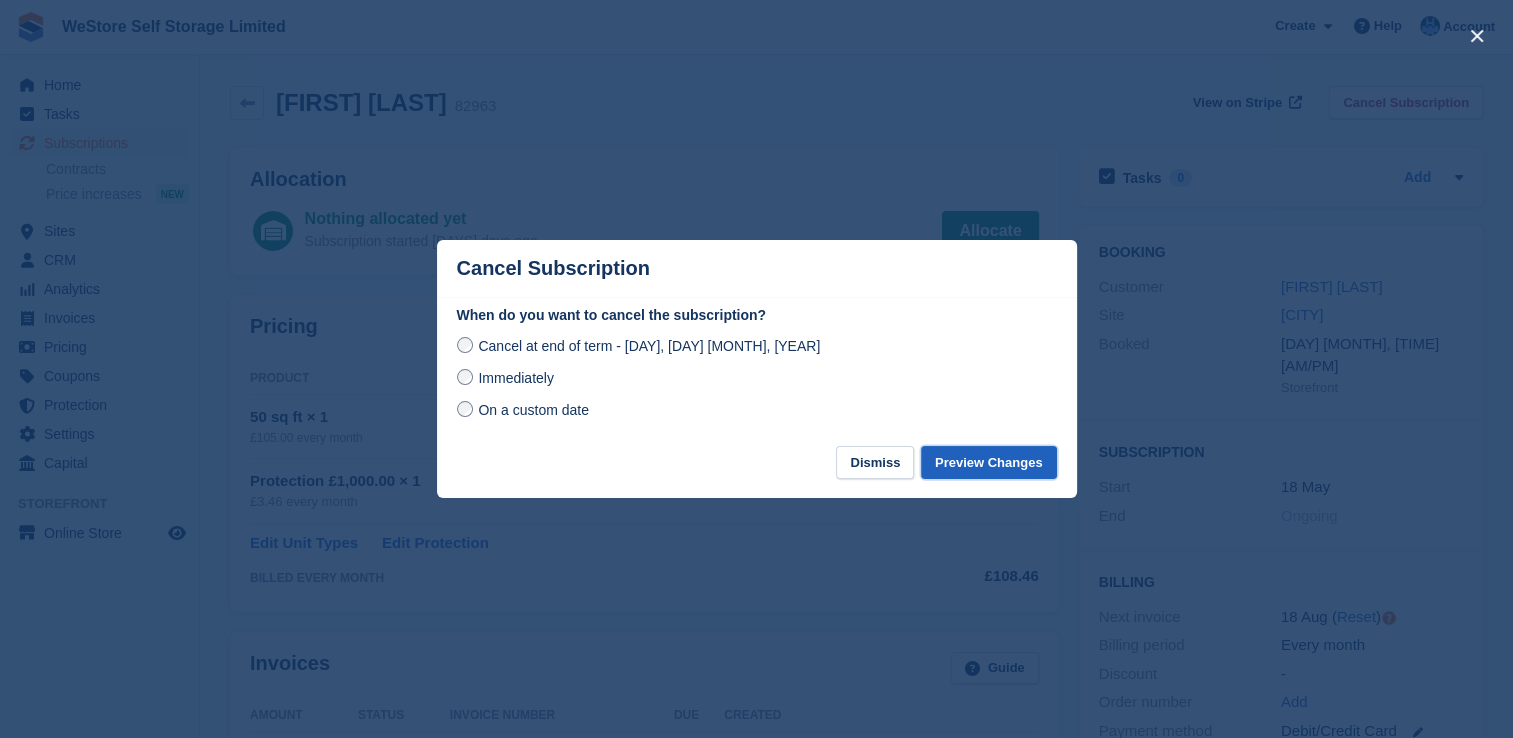 click on "Preview Changes" at bounding box center [989, 462] 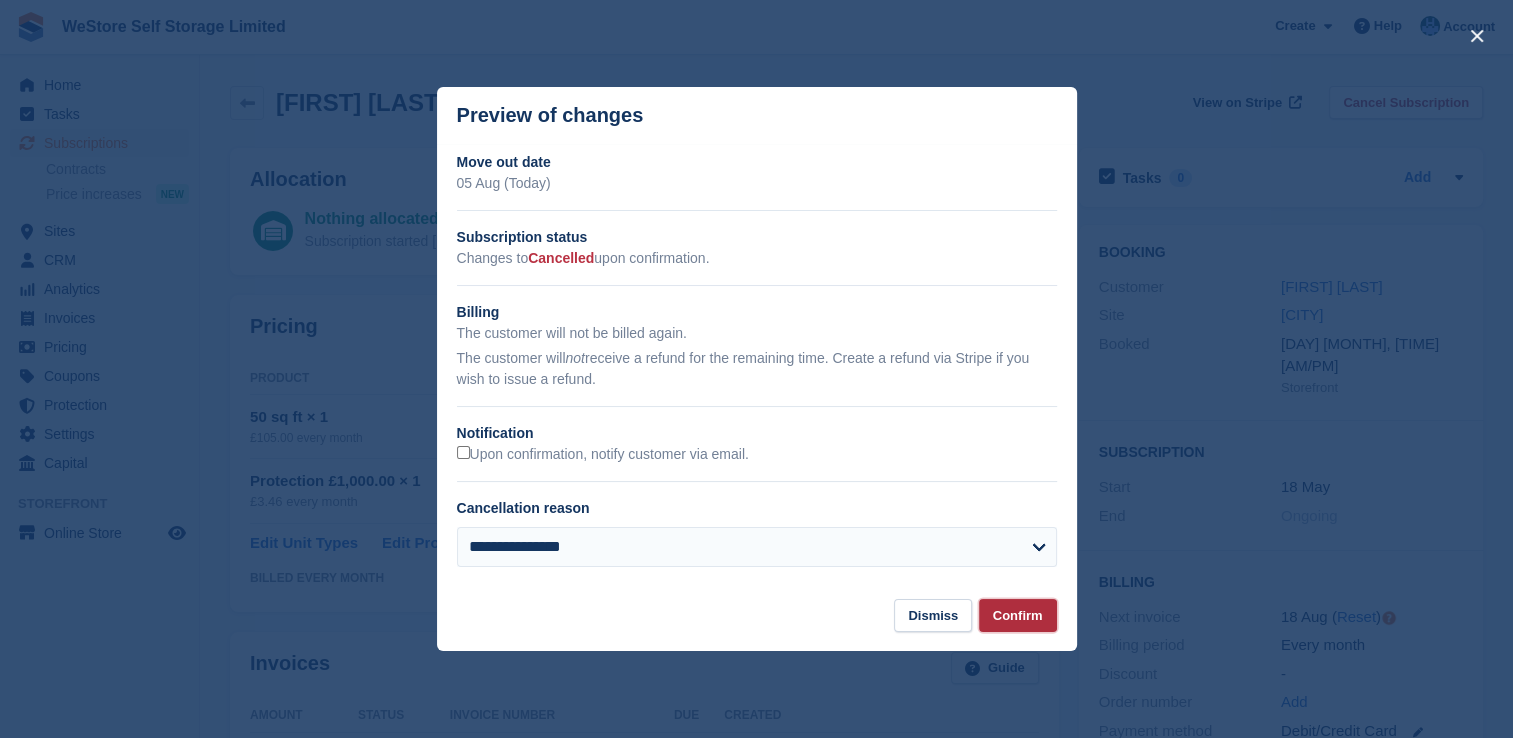 click on "Confirm" at bounding box center [1018, 615] 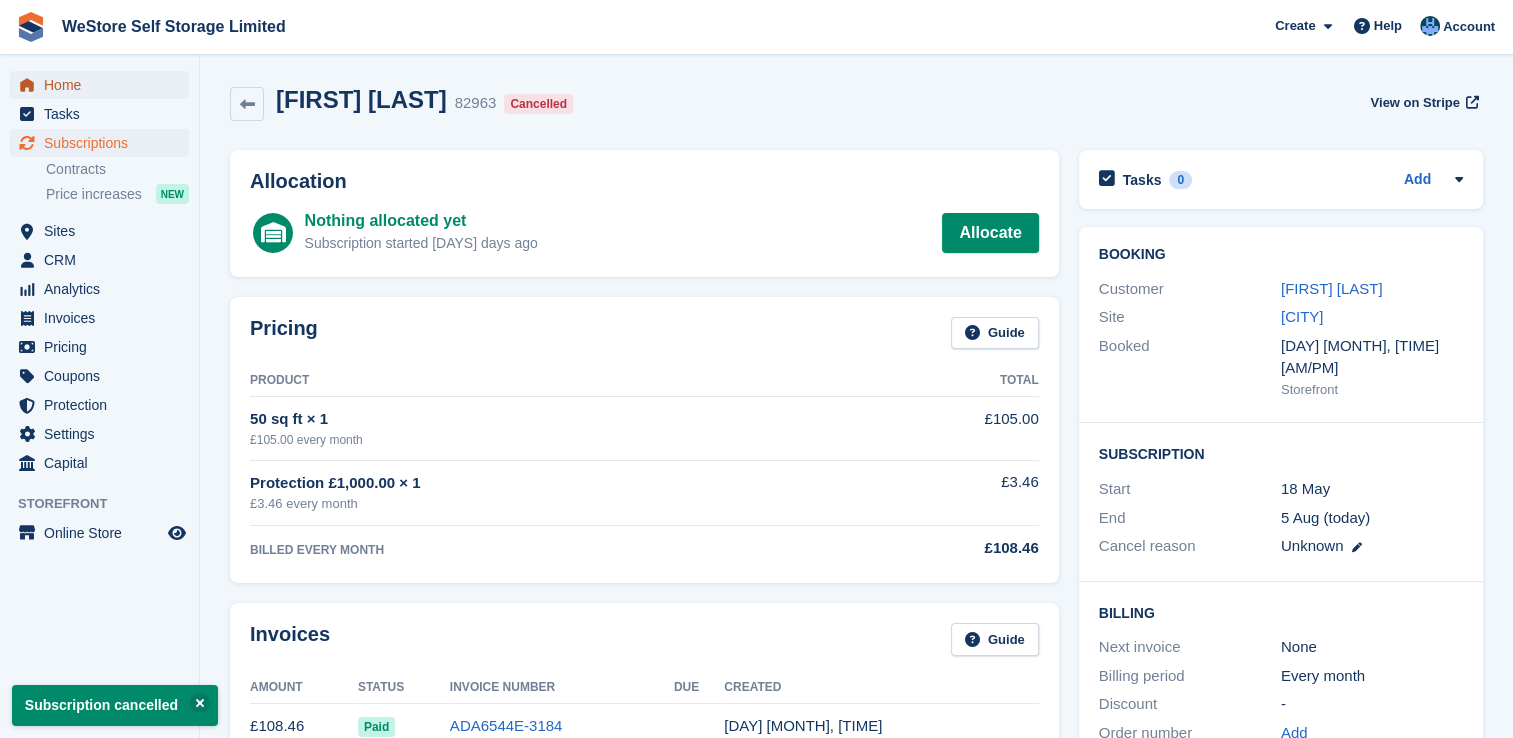 click on "Home" at bounding box center [104, 85] 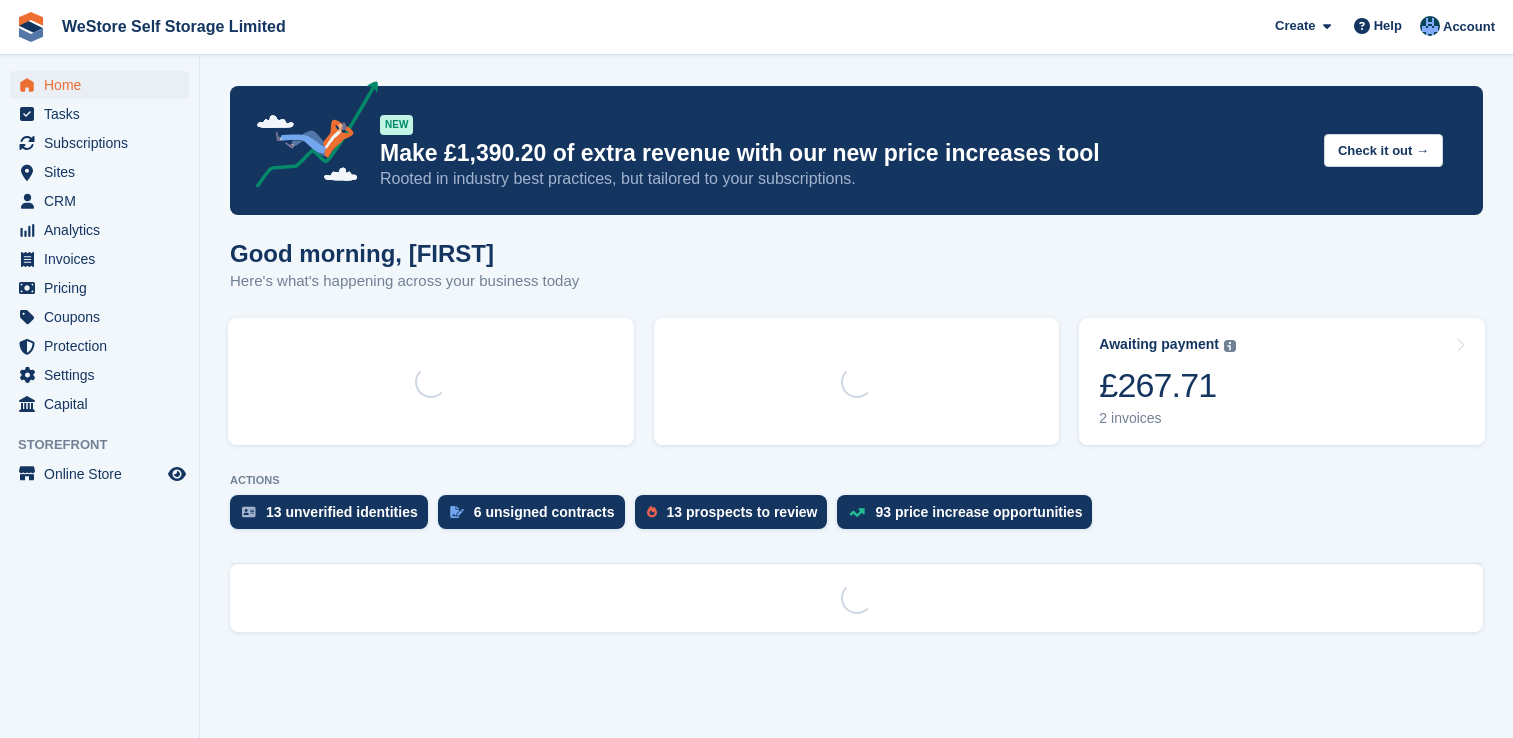 scroll, scrollTop: 0, scrollLeft: 0, axis: both 